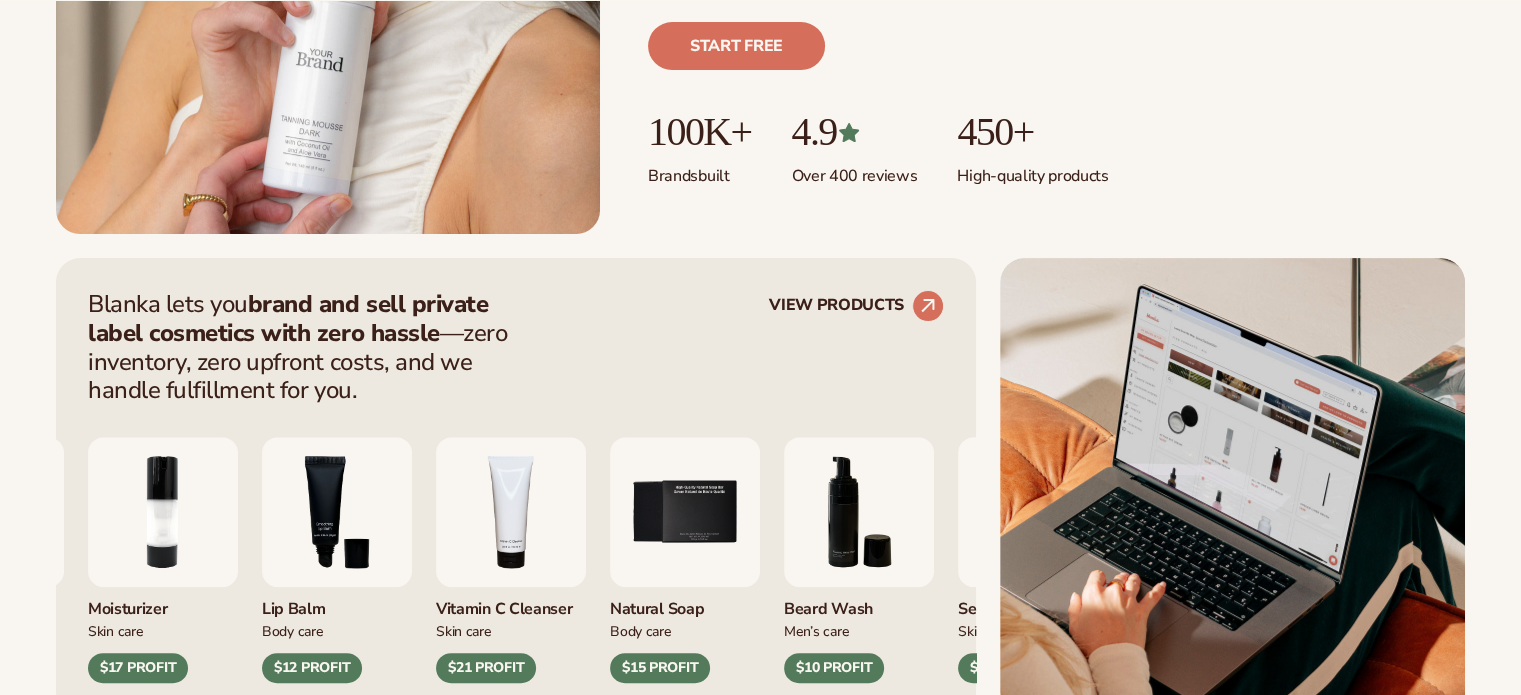 scroll, scrollTop: 700, scrollLeft: 0, axis: vertical 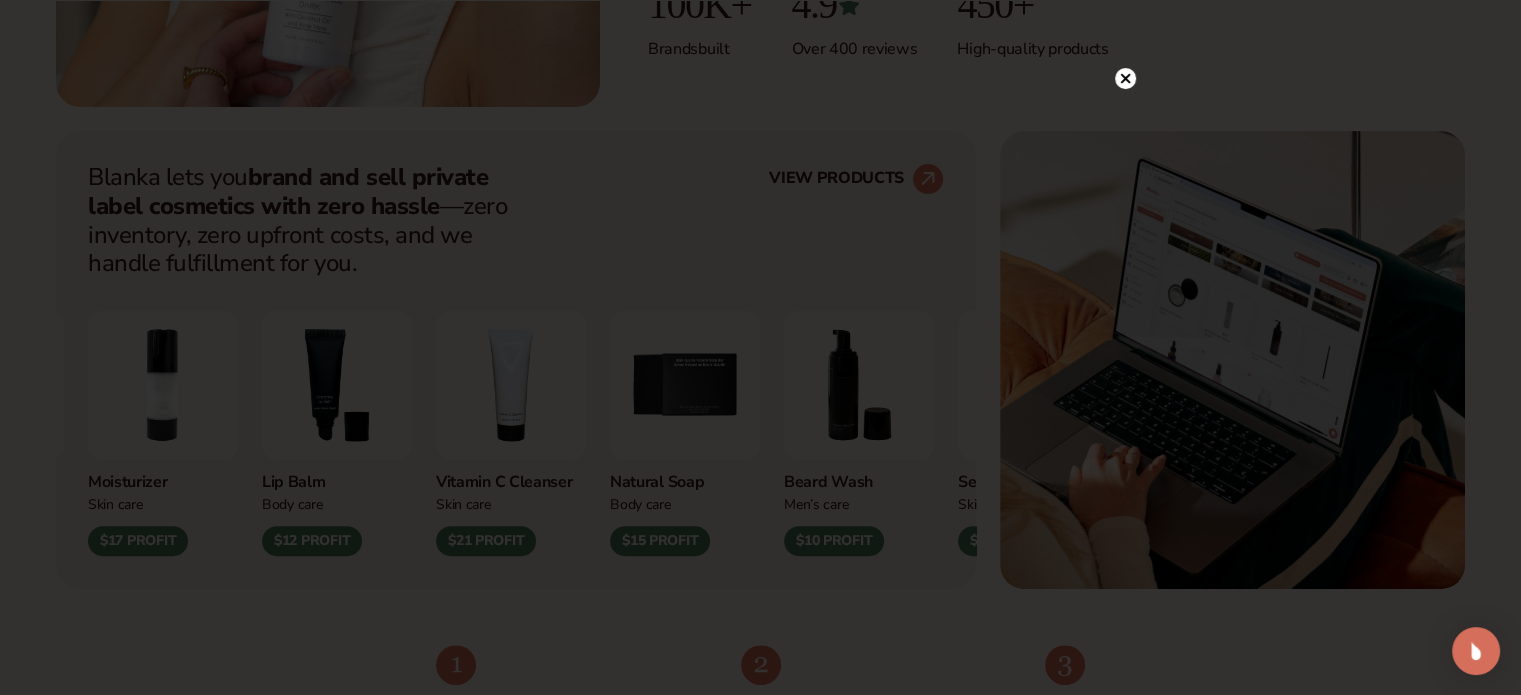 click at bounding box center (760, 347) 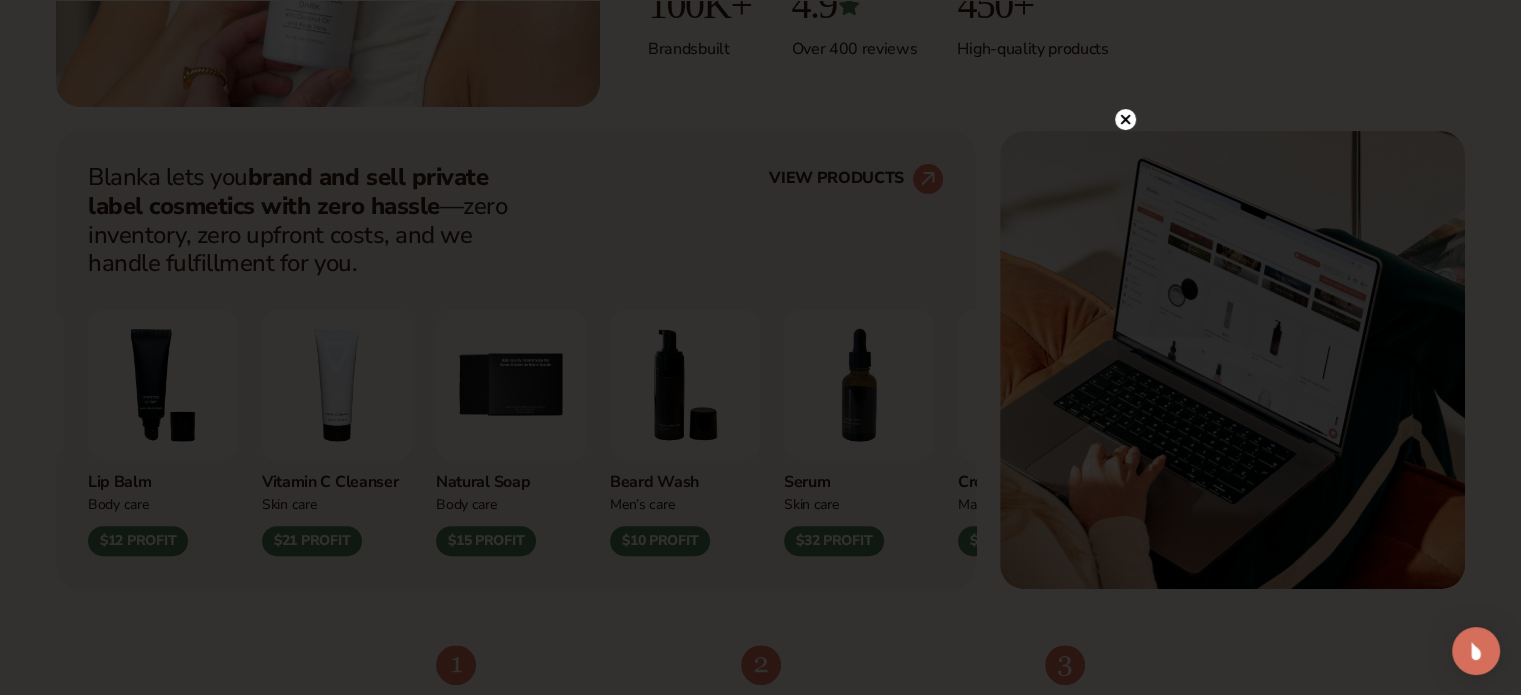 click 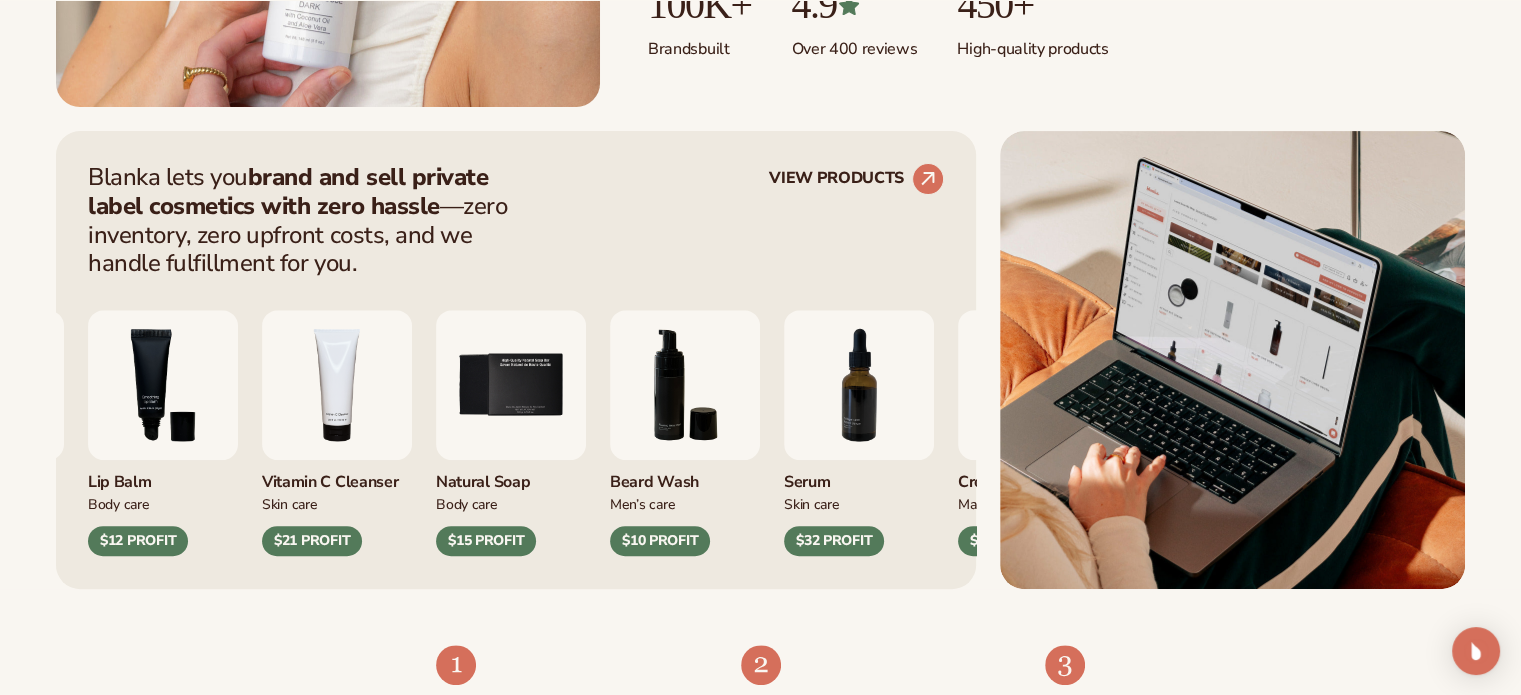 click on "Blanka lets you  brand and sell private label cosmetics with zero hassle —zero inventory, zero upfront costs, and we handle fulfillment for you.
VIEW  PRODUCTS
Lip Gloss
Makeup
$16 PROFIT
Moisturizer" at bounding box center (760, 360) 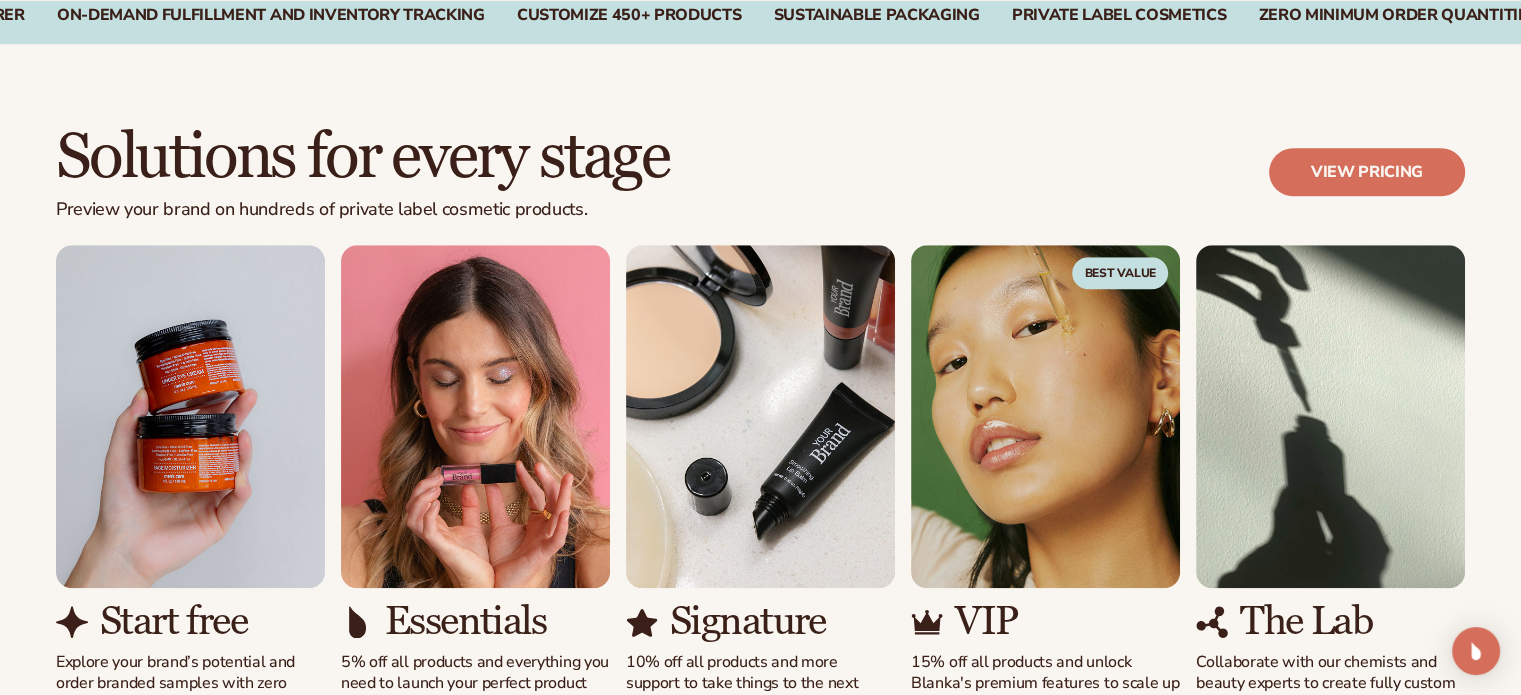 scroll, scrollTop: 1700, scrollLeft: 0, axis: vertical 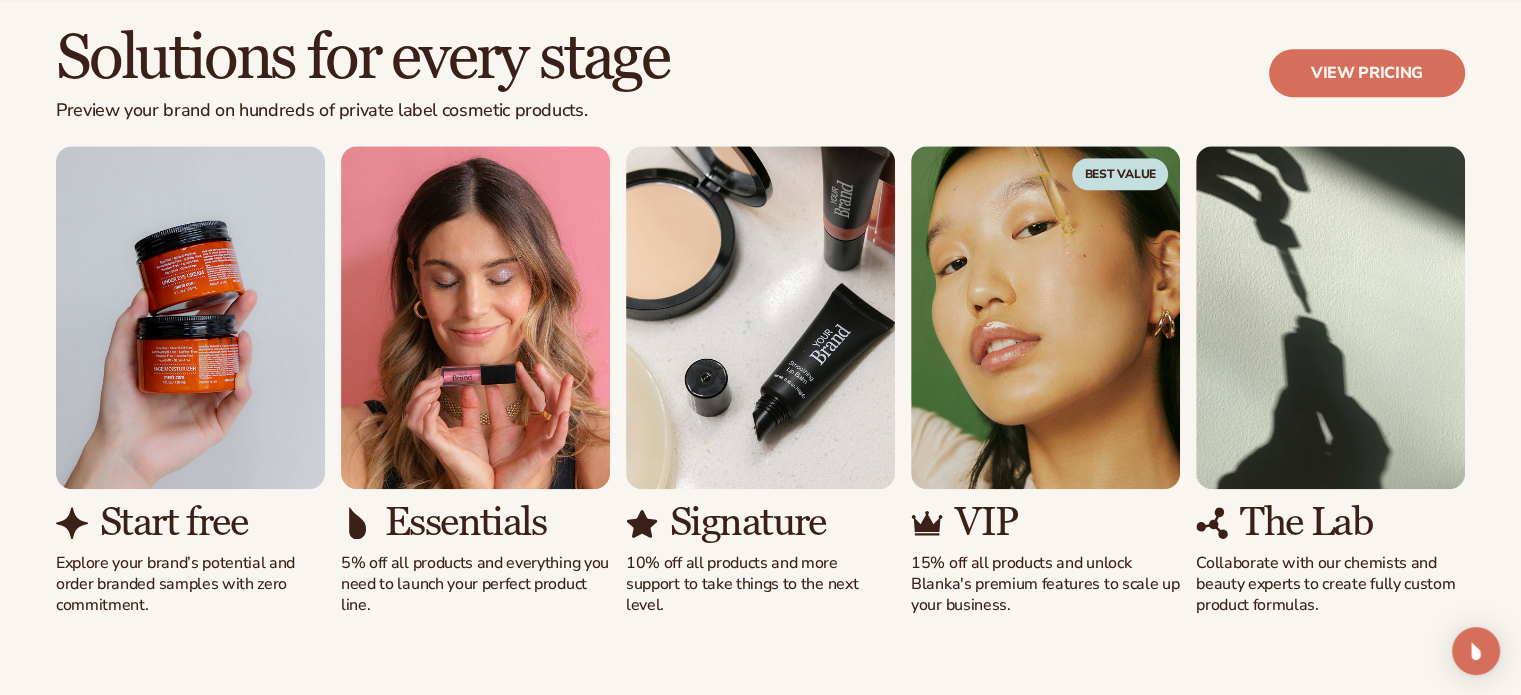 click on "Solutions for every stage
Preview your brand on hundreds of private label cosmetic products.
View pricing
Start free
Explore your brand’s potential and order branded samples with zero commitment.
Essentials
VIP" at bounding box center (760, 320) 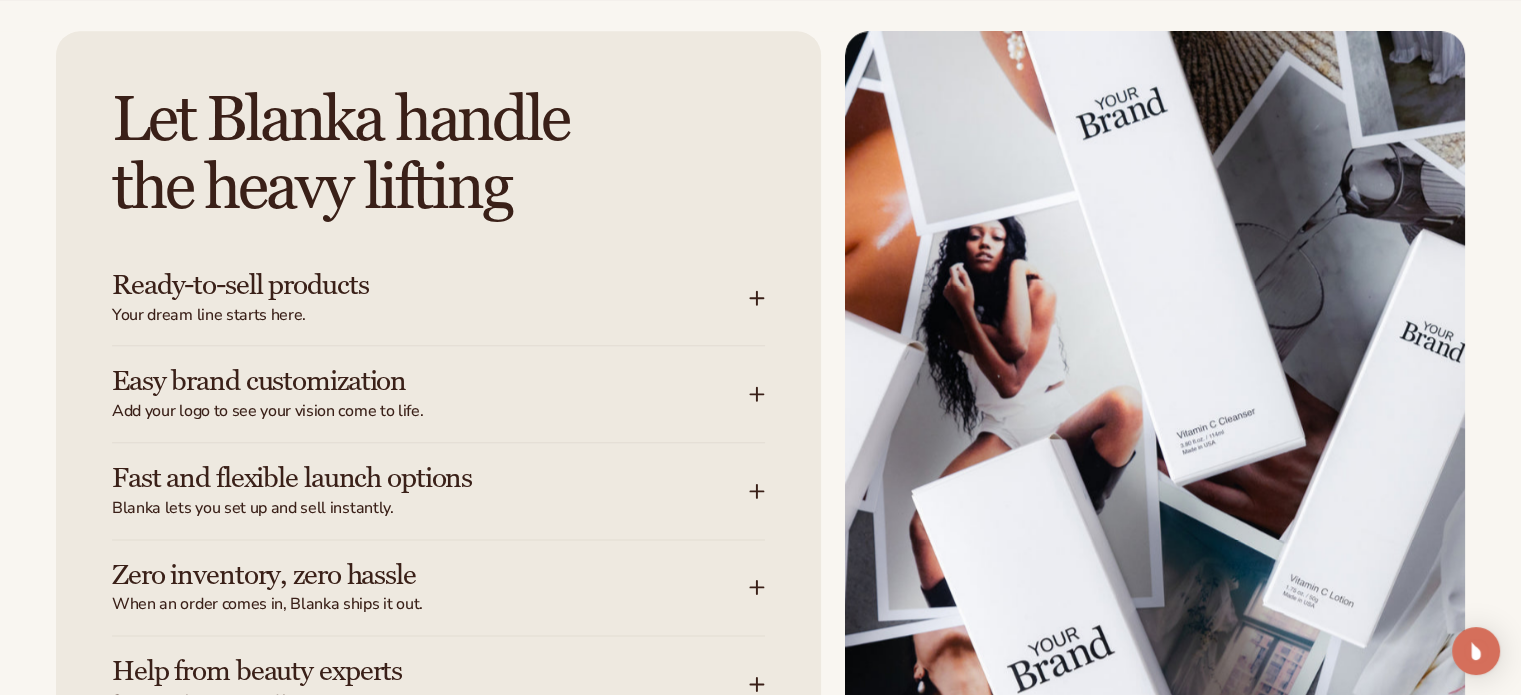 scroll, scrollTop: 2400, scrollLeft: 0, axis: vertical 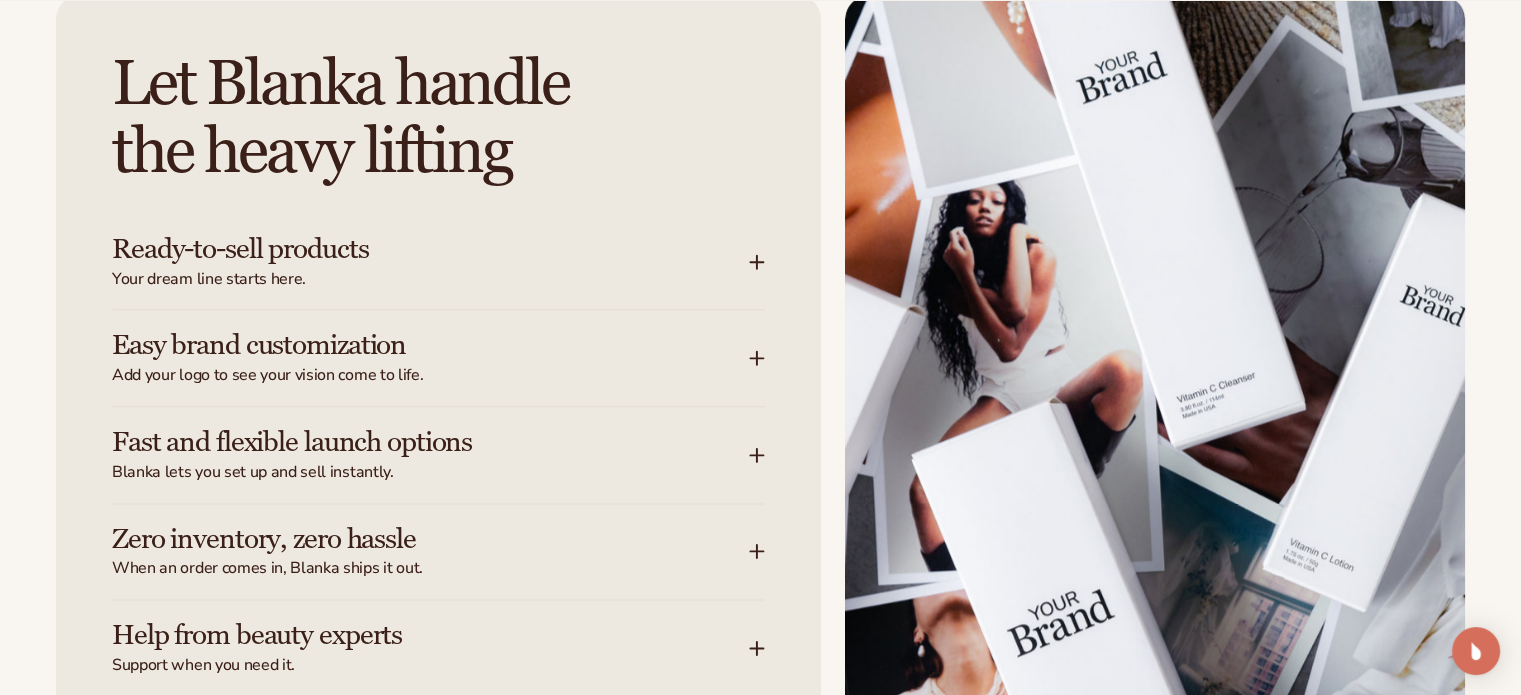 click on "Let Blanka handle the heavy lifting
Ready-to-sell products
Your dream line starts here.
Choose from over 450 high-quality private label cosmetic products  across skin care, hair care, and more. It's 2025, do you even have to ask? Sustainable, certified, proven product formulas. Waiting for your personalization." at bounding box center (760, 384) 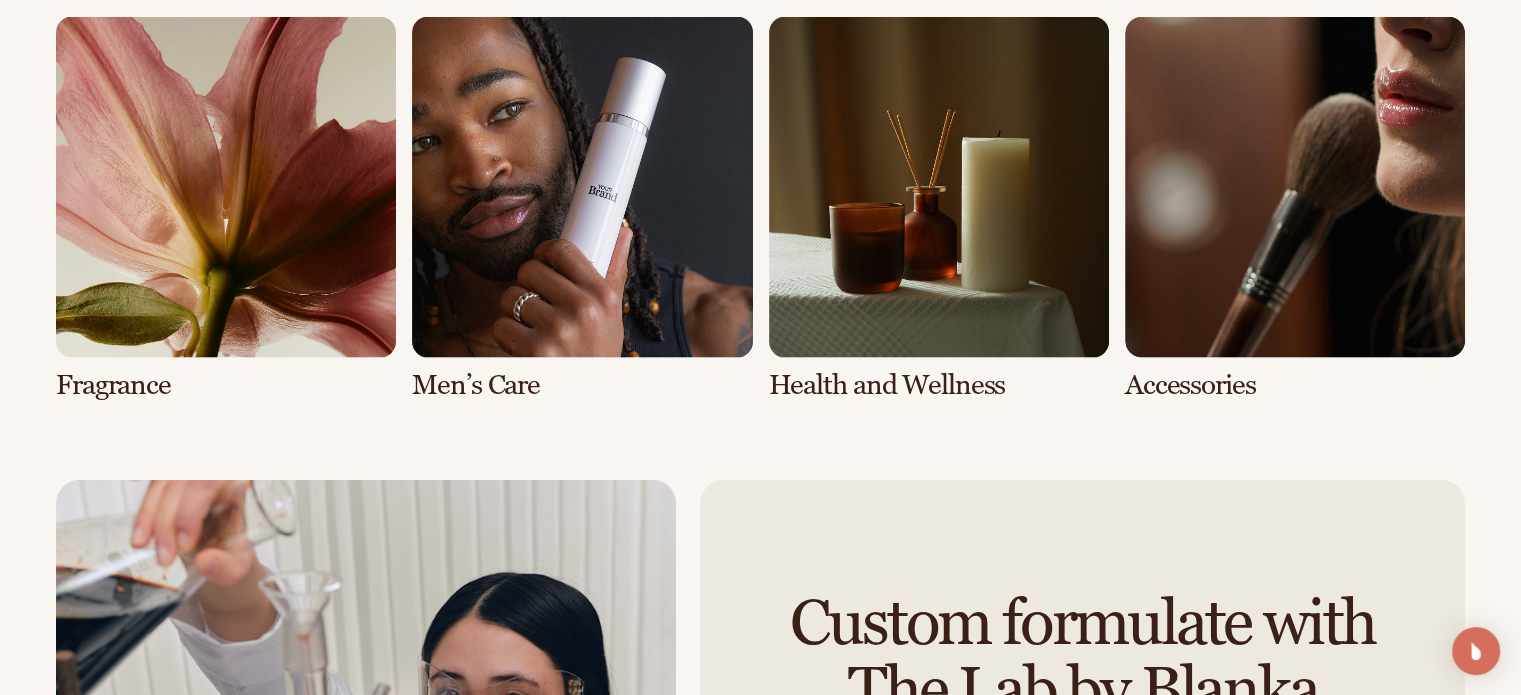 scroll, scrollTop: 4300, scrollLeft: 0, axis: vertical 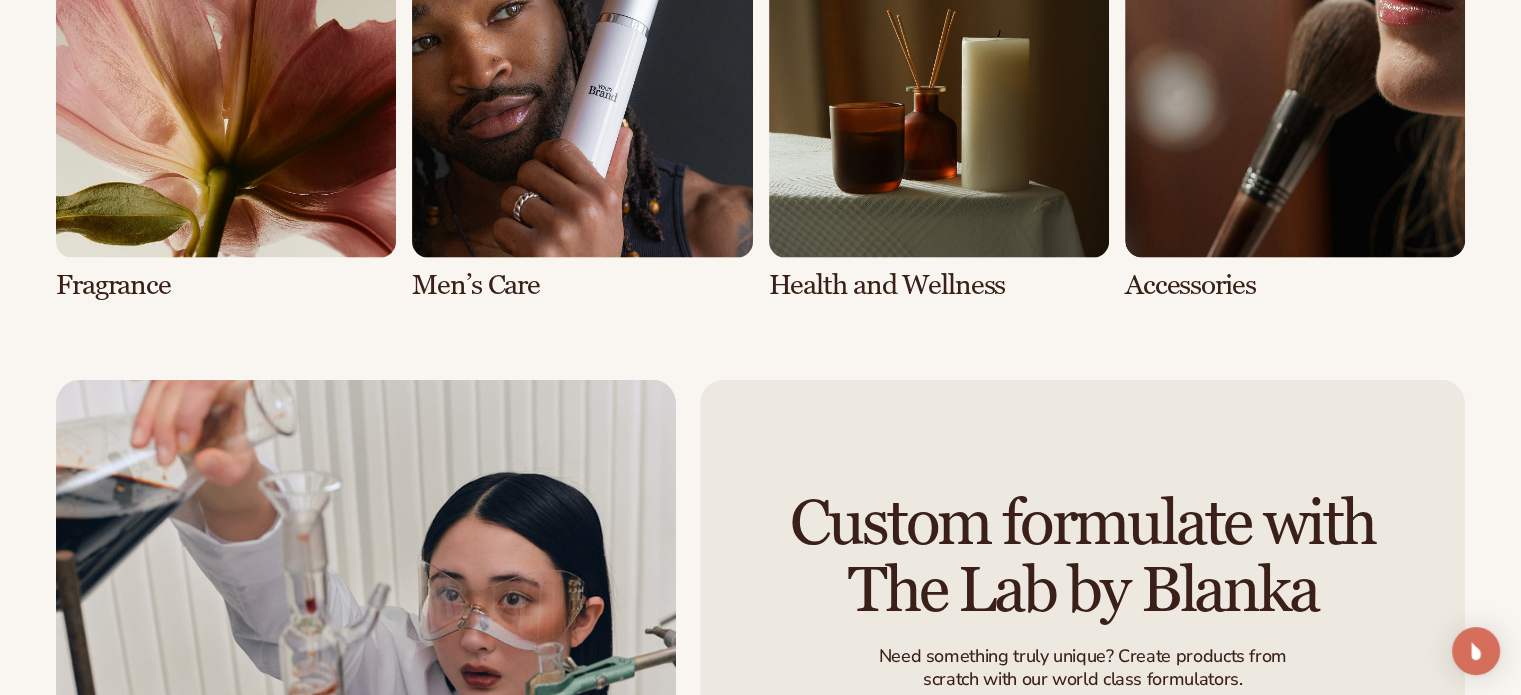 click at bounding box center (226, 108) 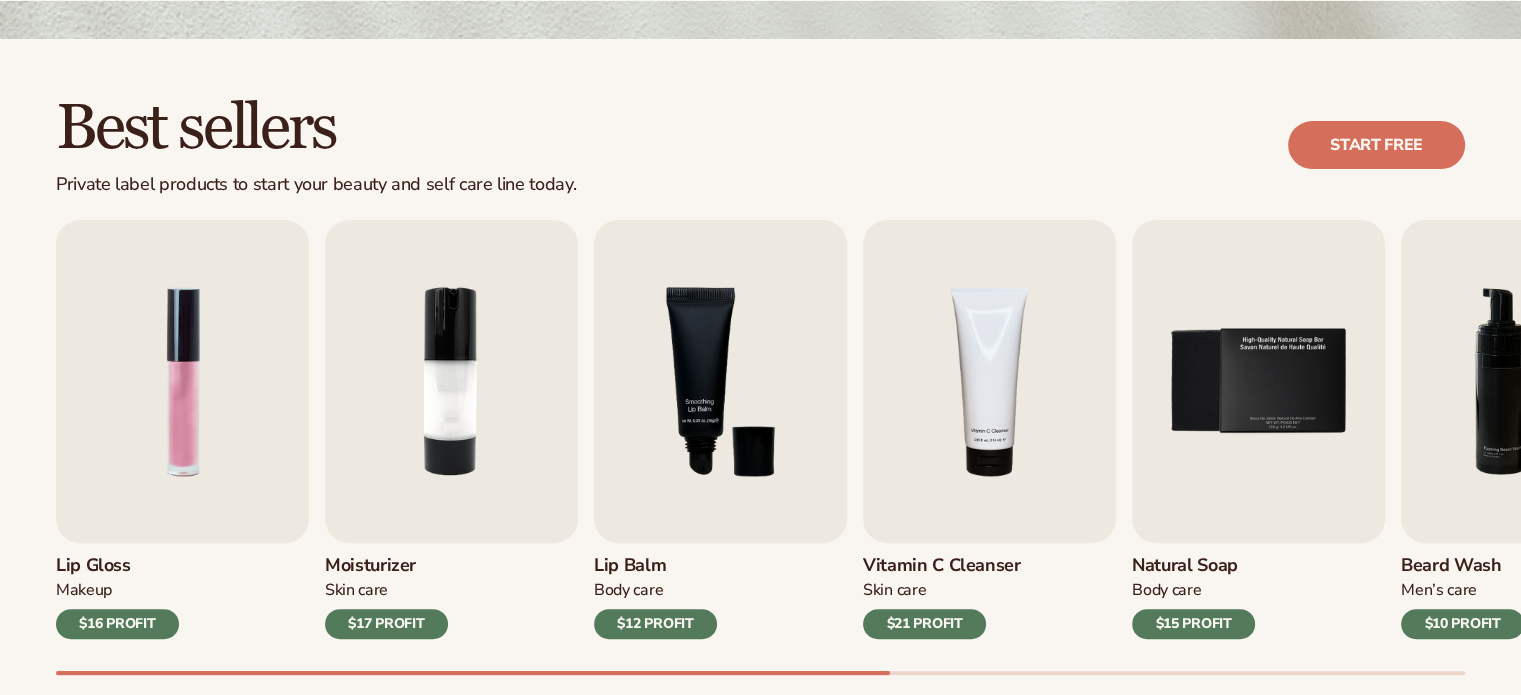 scroll, scrollTop: 500, scrollLeft: 0, axis: vertical 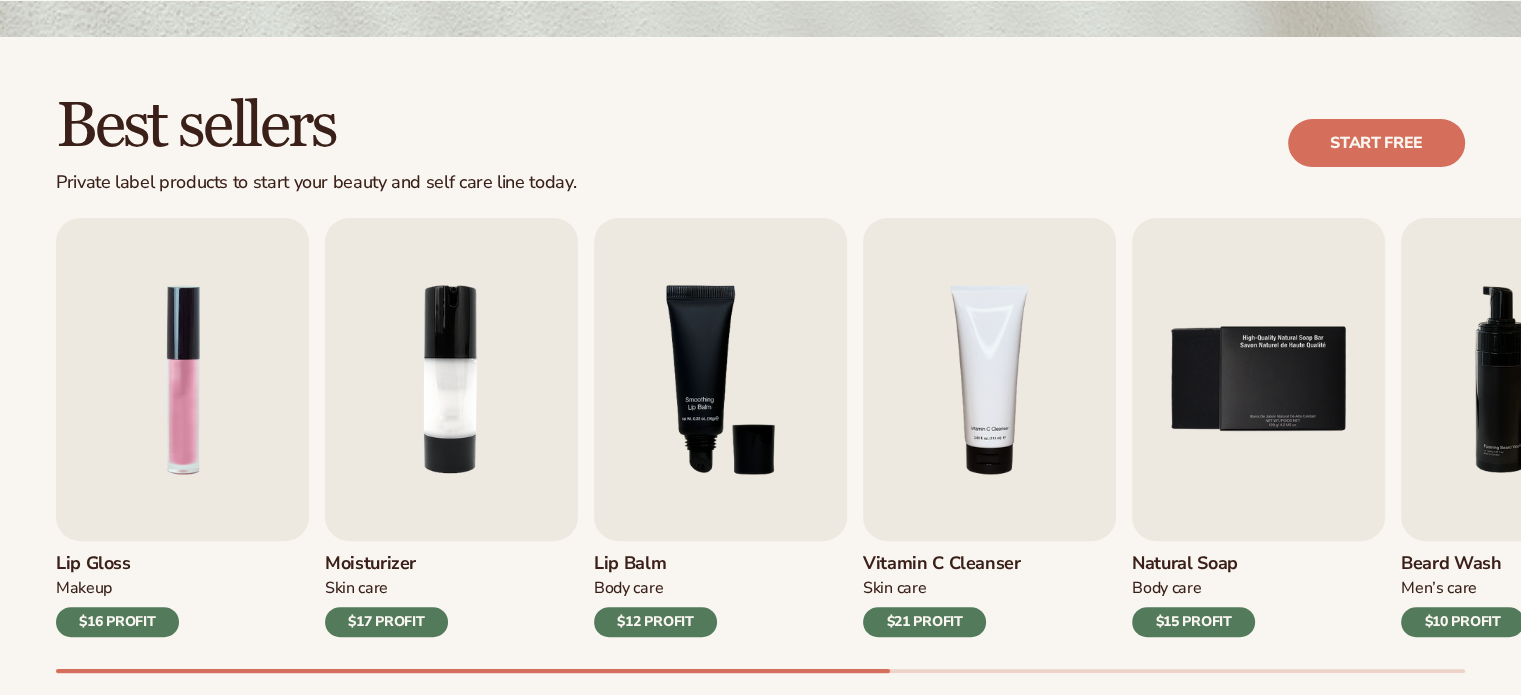 click on "Best sellers Private label products to start your beauty and self care line today.
Start free
Lip Gloss
Makeup
$16 PROFIT
Moisturizer
Skin Care
$17 PROFIT
Body Care Makeup" at bounding box center [760, 403] 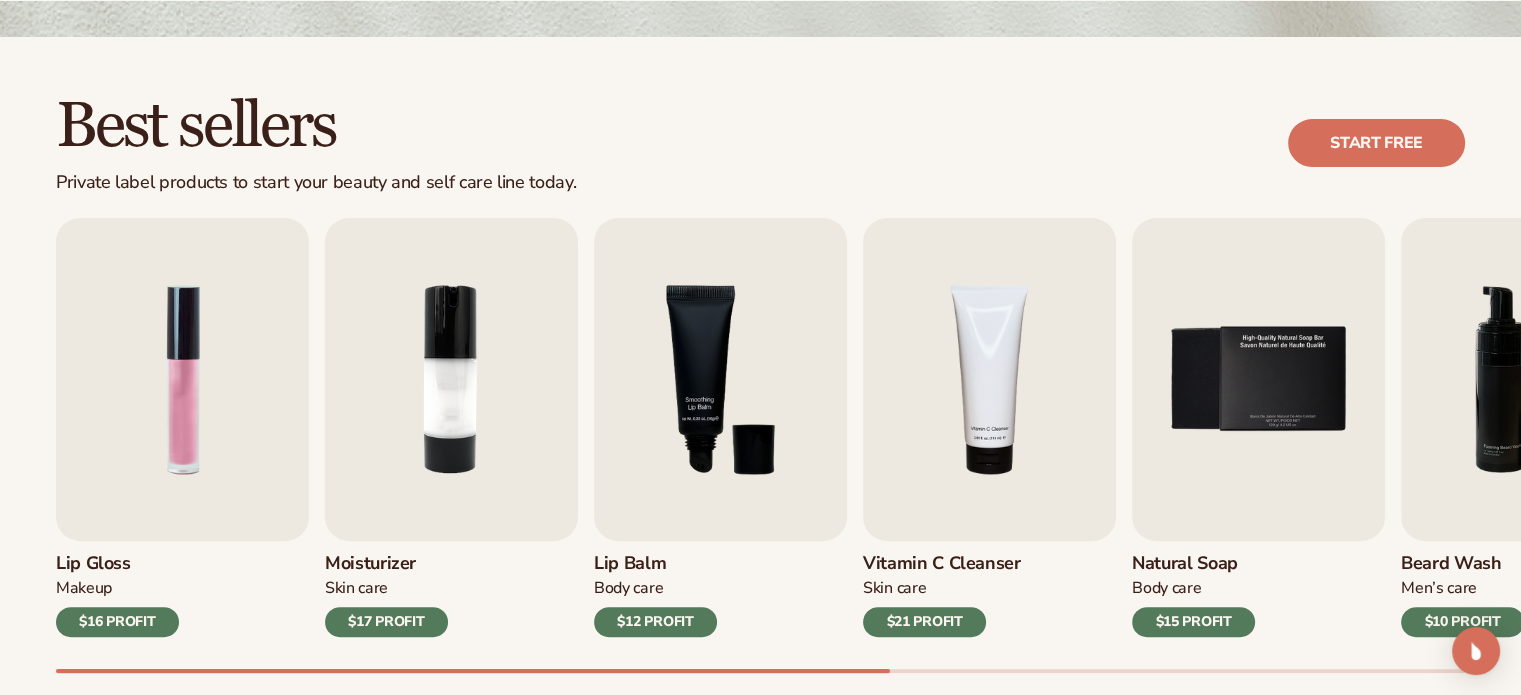 scroll, scrollTop: 600, scrollLeft: 0, axis: vertical 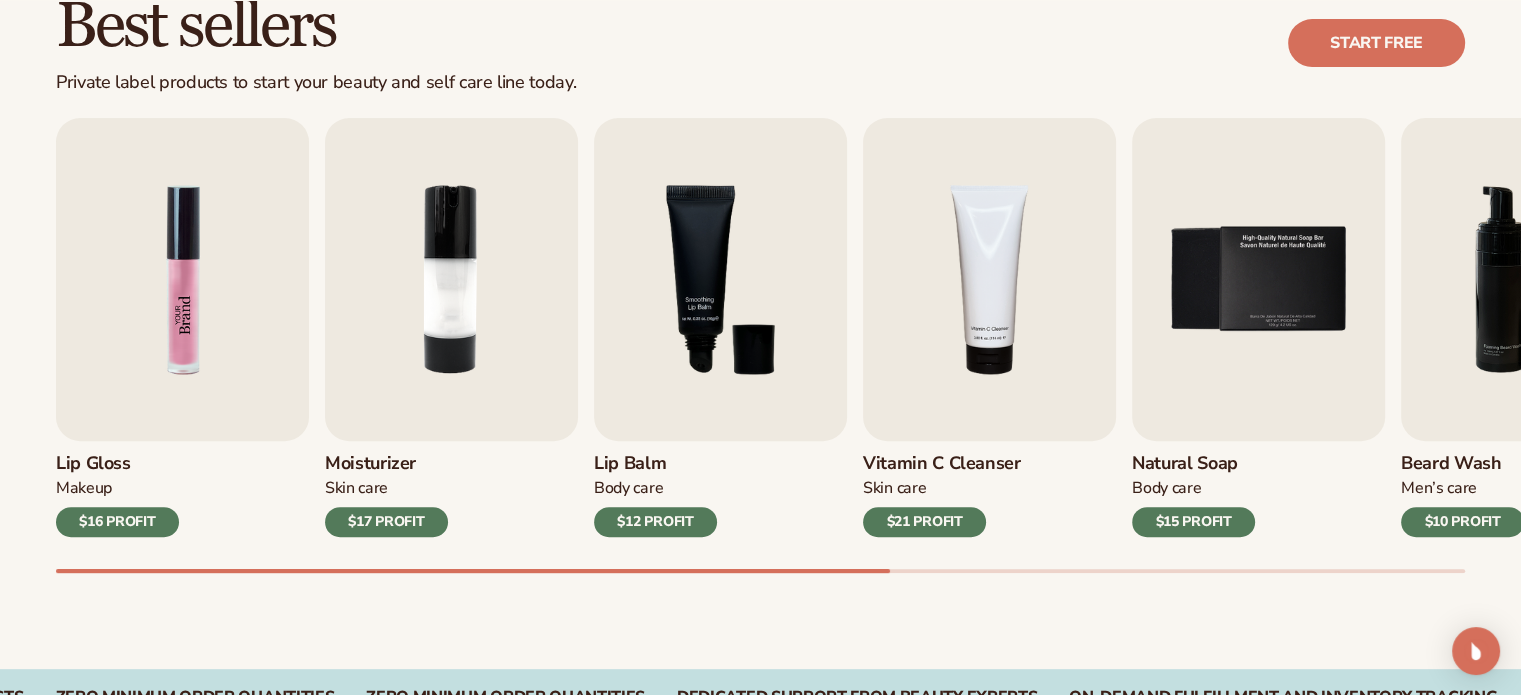 click at bounding box center [182, 279] 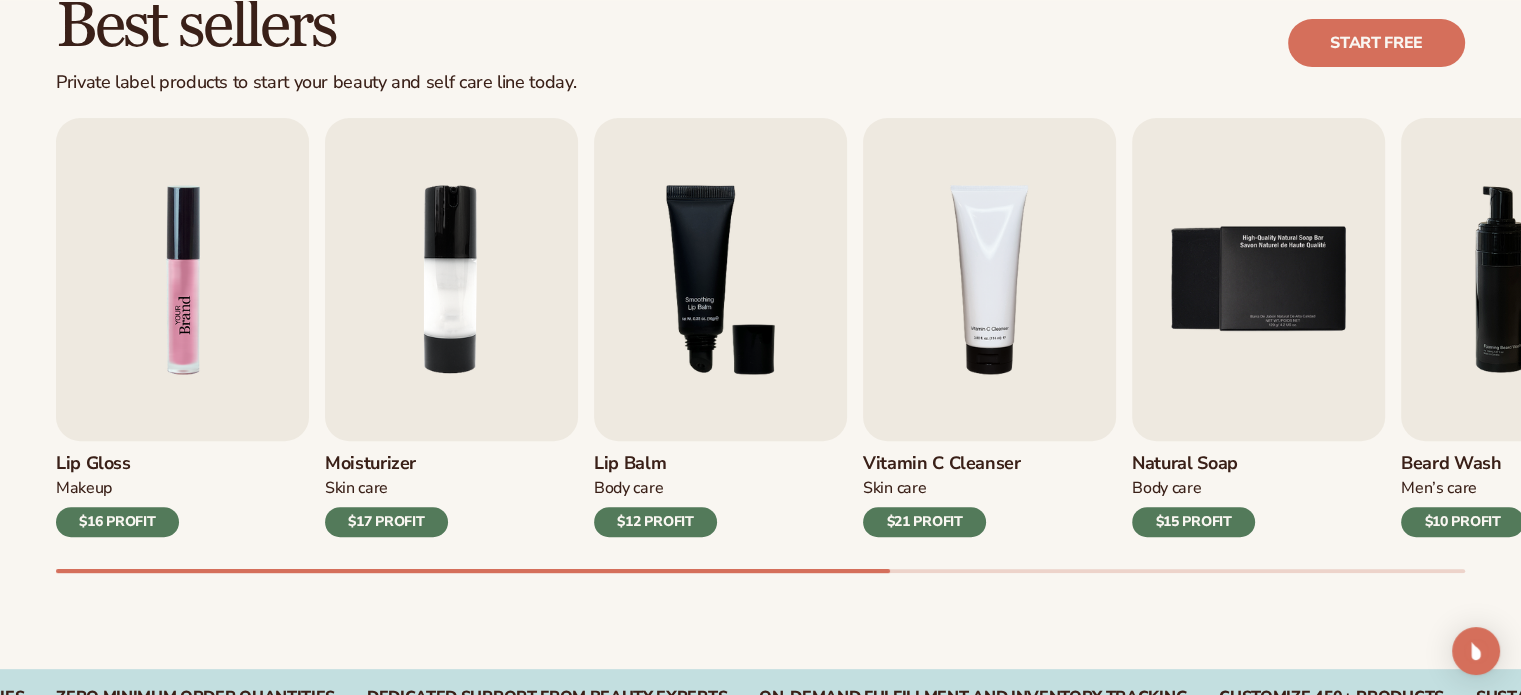 click at bounding box center [182, 279] 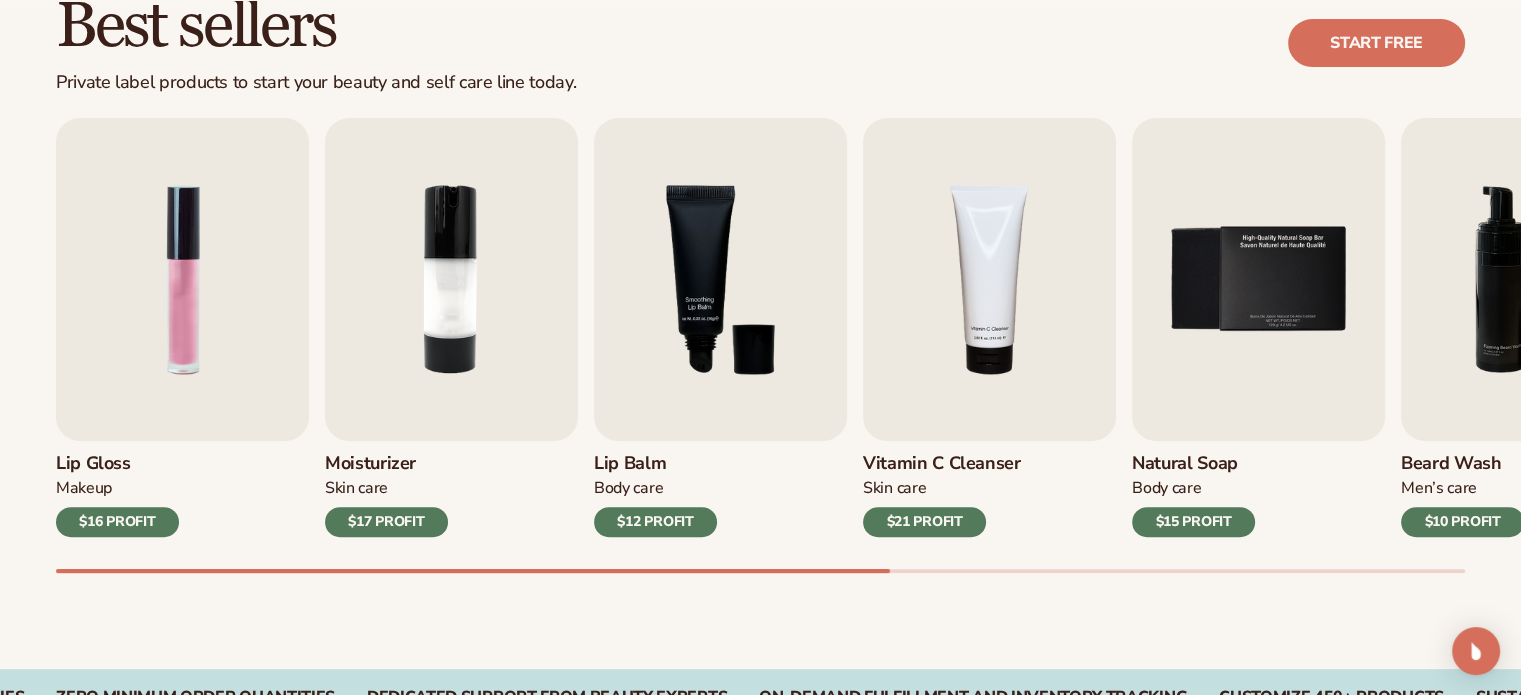 click on "Lip Gloss" at bounding box center (117, 464) 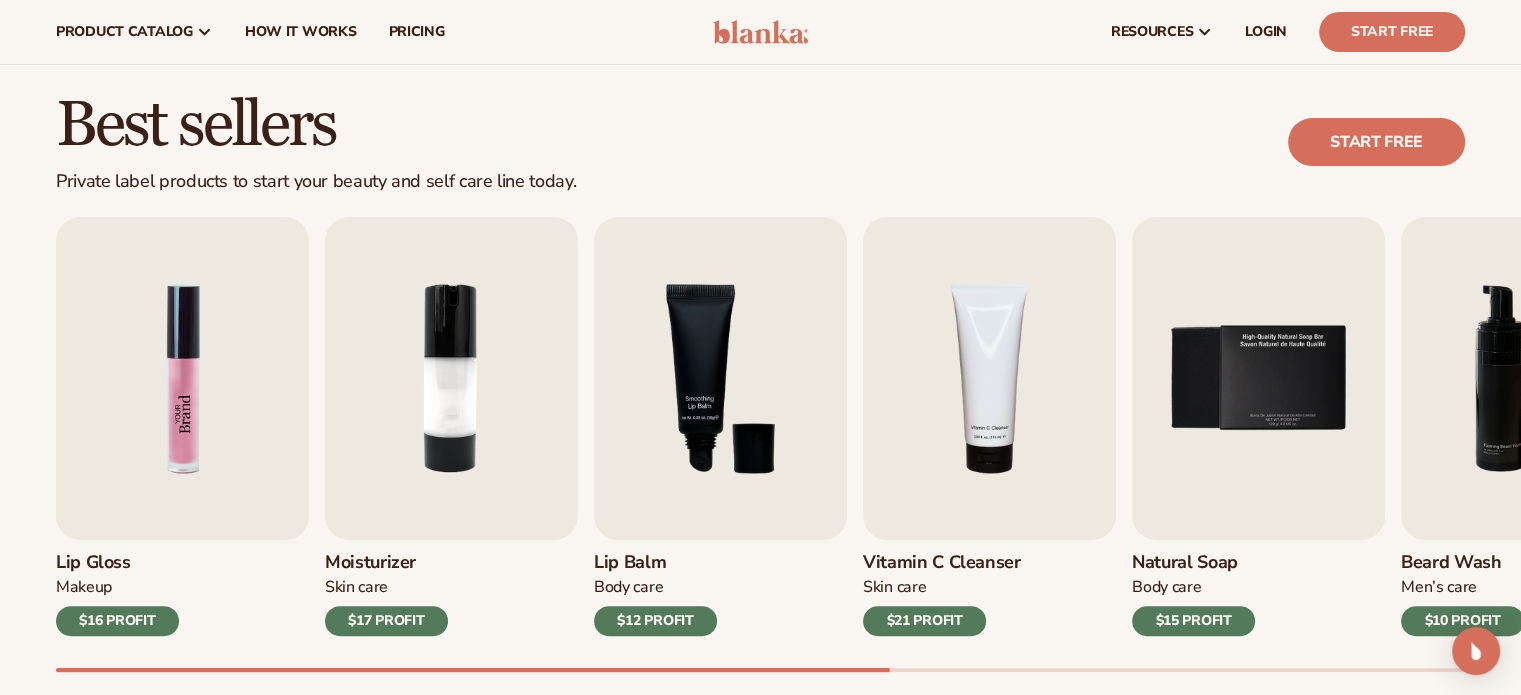 scroll, scrollTop: 500, scrollLeft: 0, axis: vertical 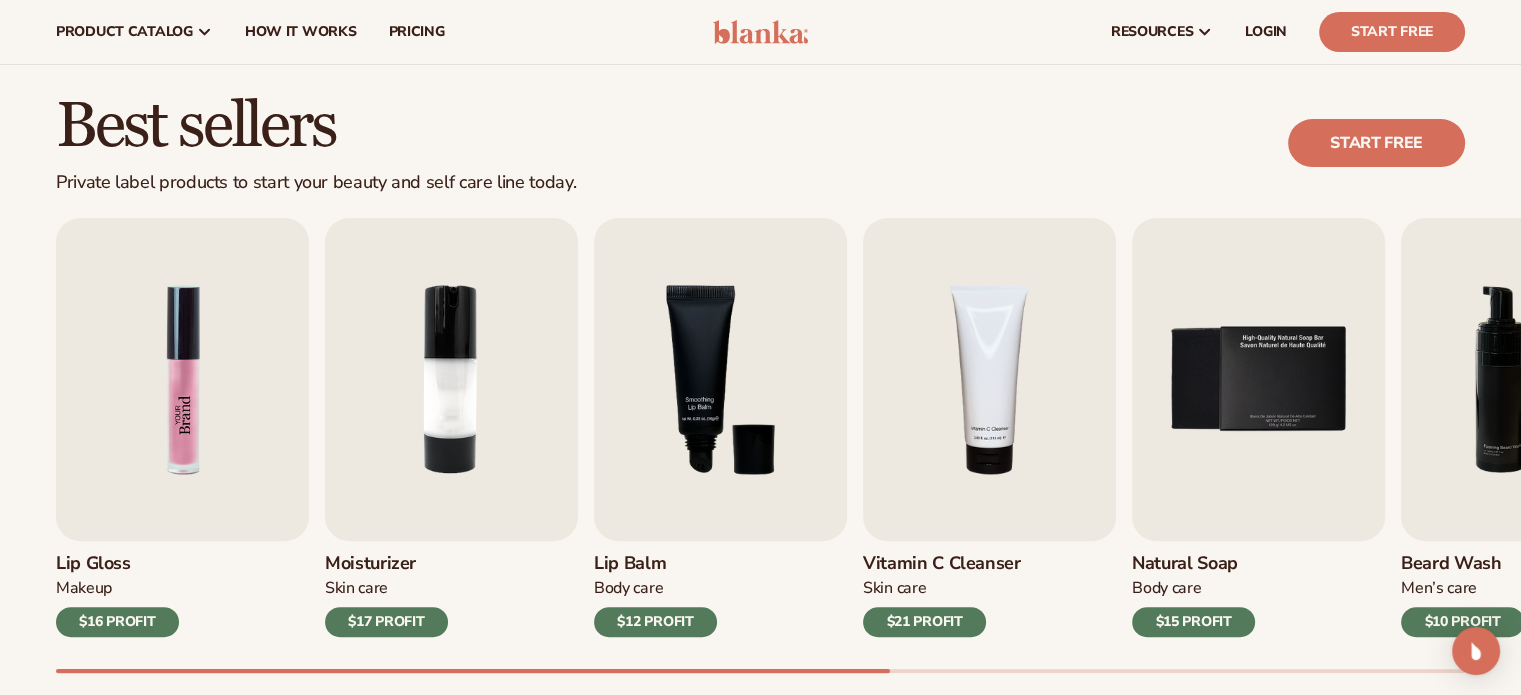 click at bounding box center [182, 379] 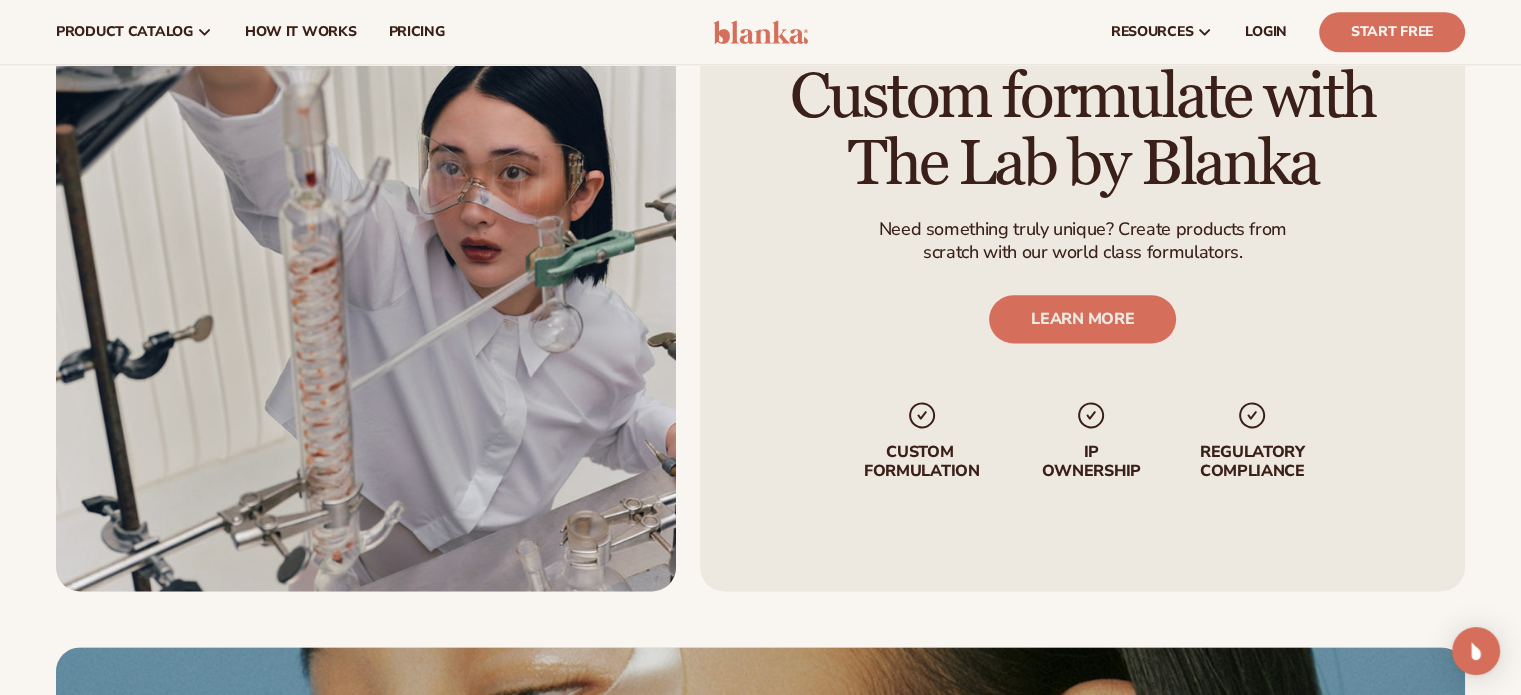 scroll, scrollTop: 2500, scrollLeft: 0, axis: vertical 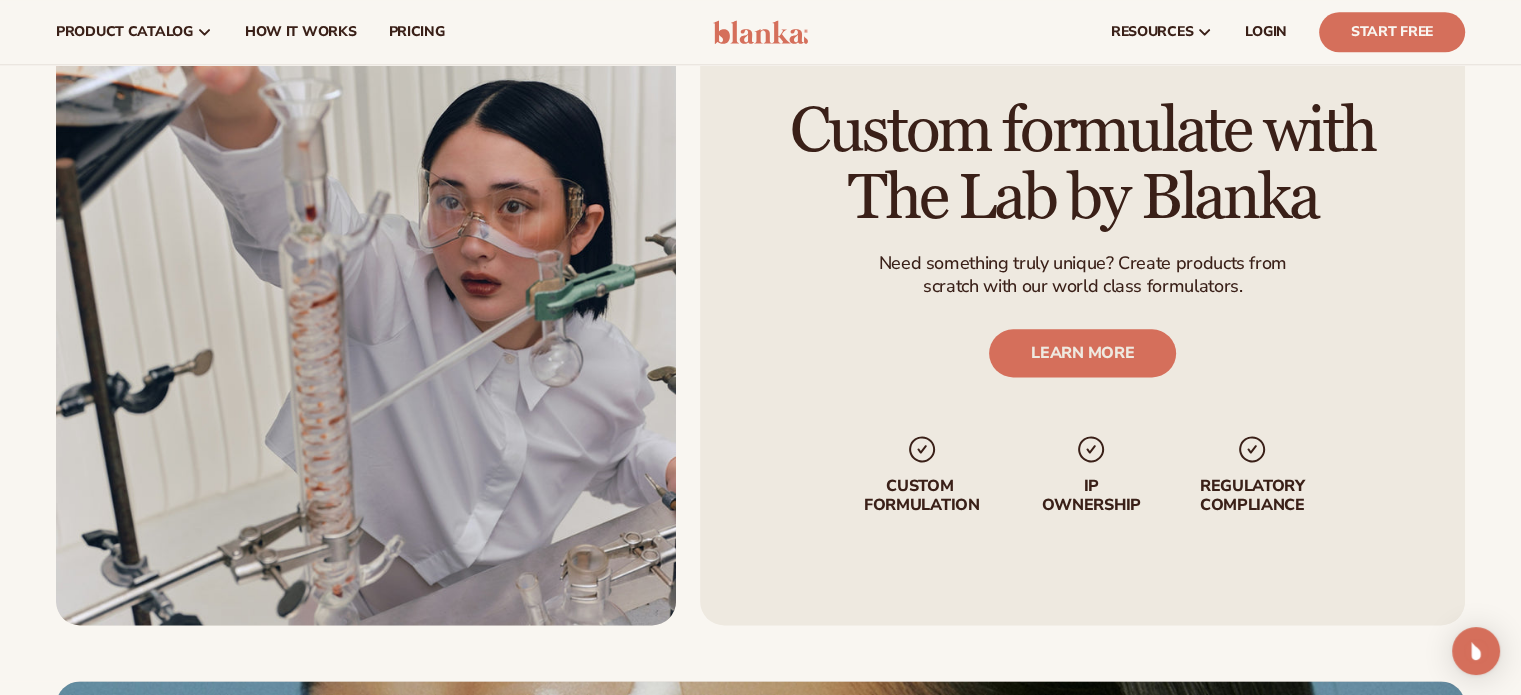 click on "Custom formulate with The Lab by Blanka
Need something truly unique? Create products from  scratch with our world class formulators.
LEARN MORE
Custom formulation
IP Ownership
regulatory compliance" at bounding box center (760, 306) 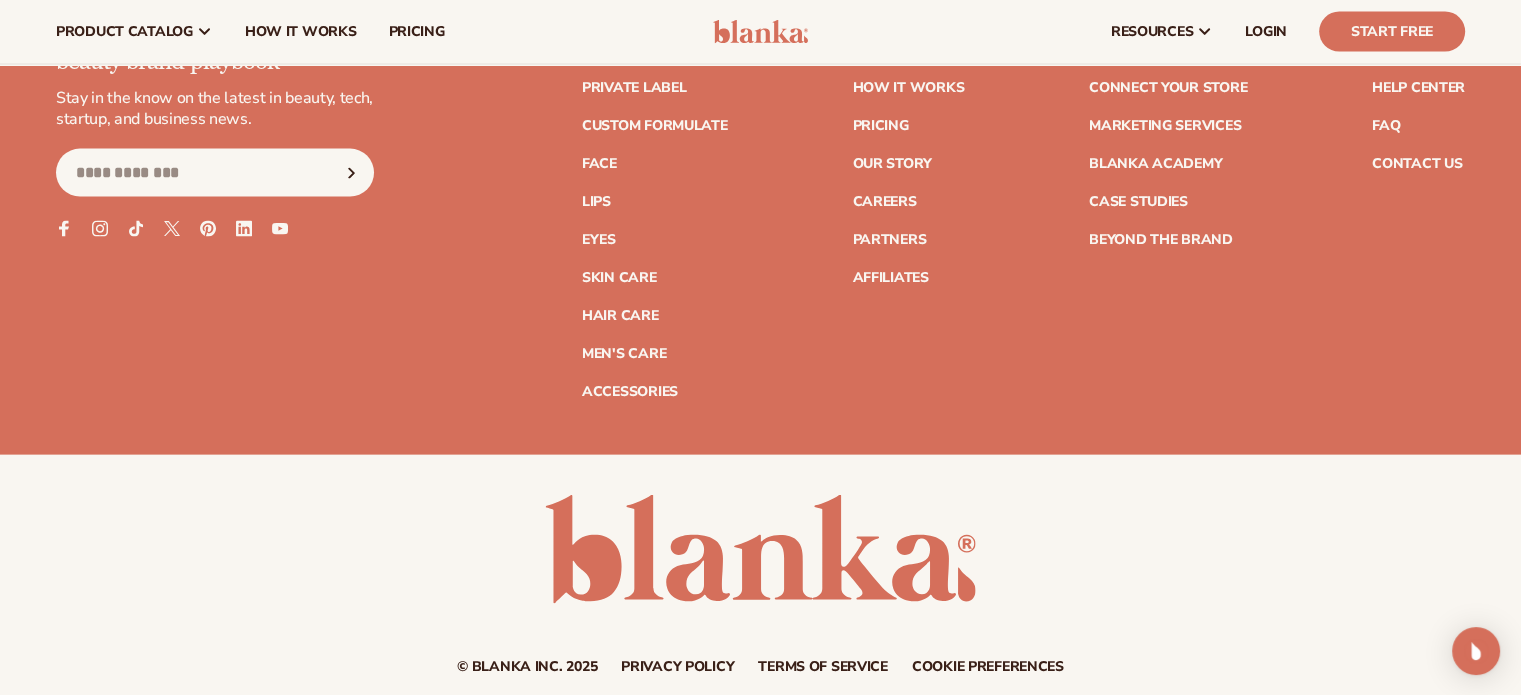 scroll, scrollTop: 4212, scrollLeft: 0, axis: vertical 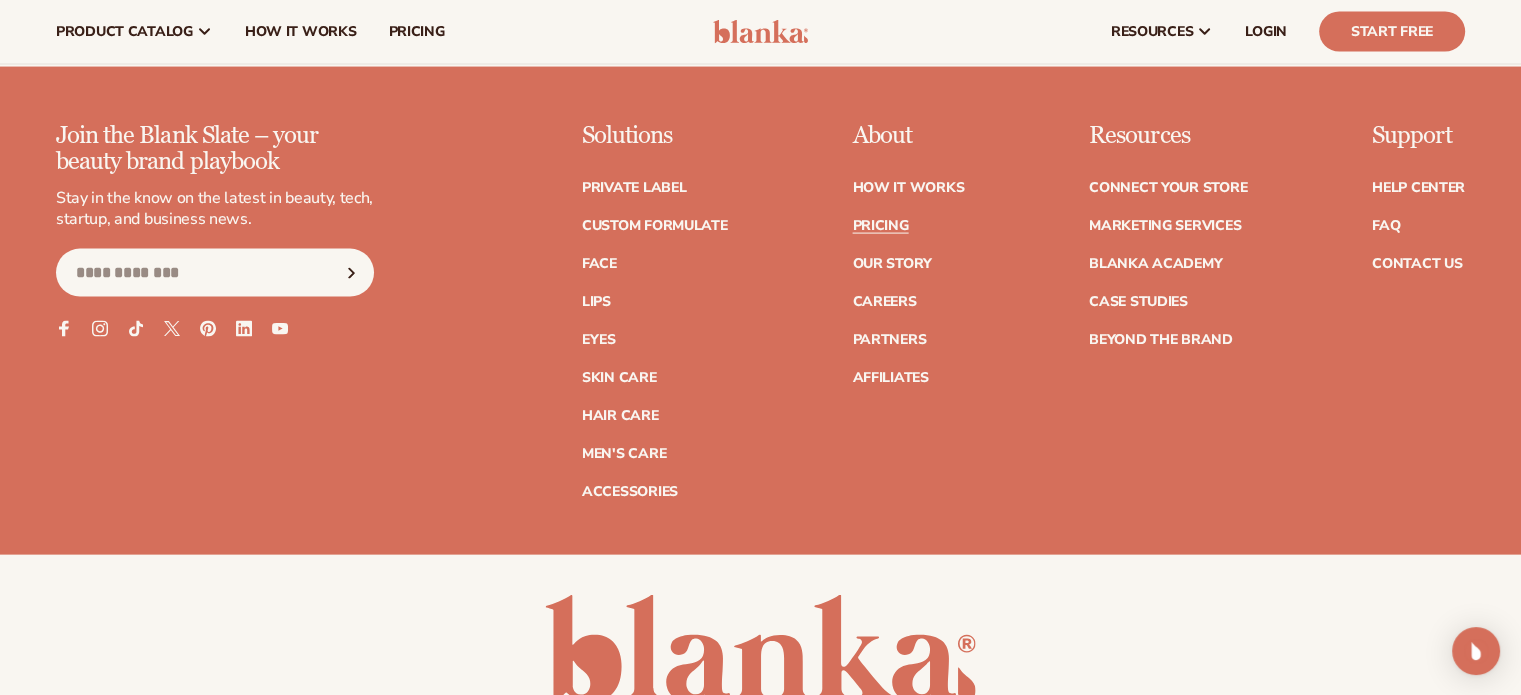 click on "Pricing" at bounding box center [880, 226] 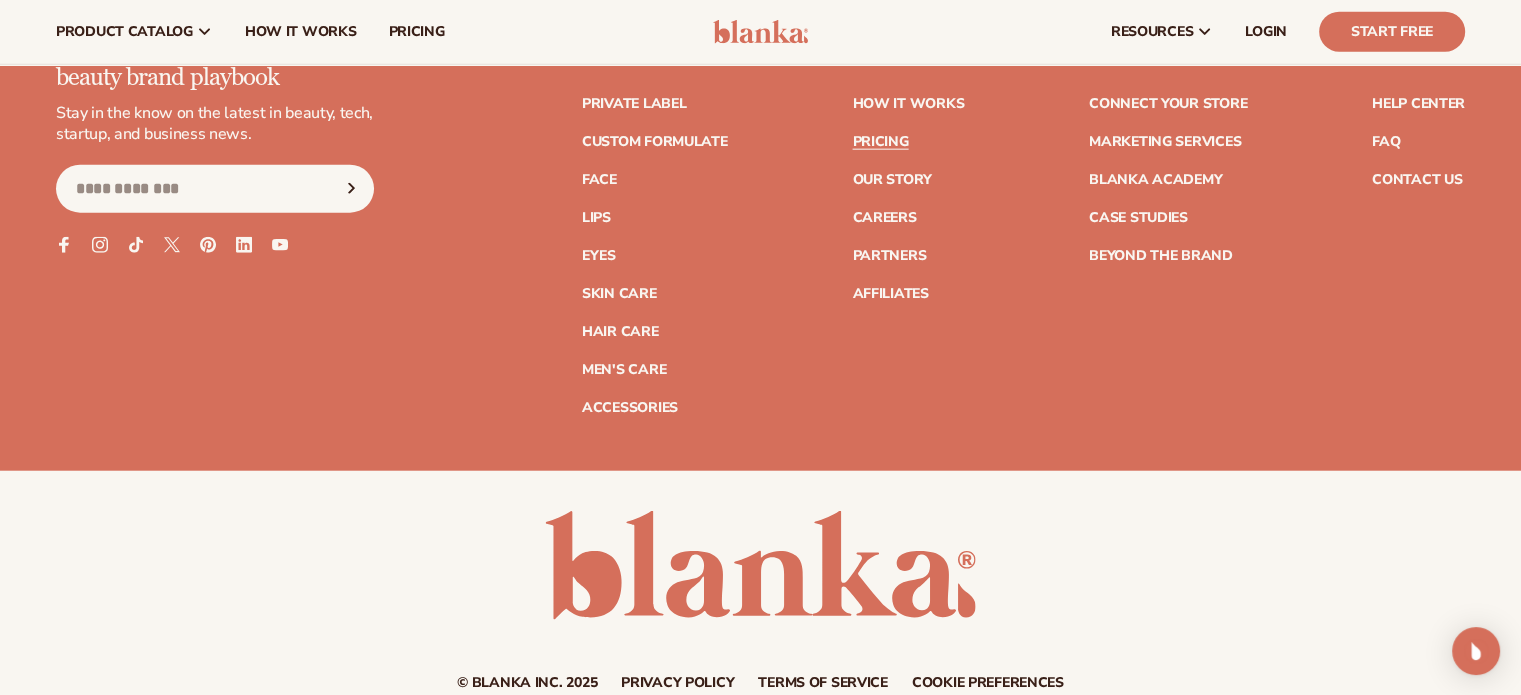 scroll, scrollTop: 4780, scrollLeft: 0, axis: vertical 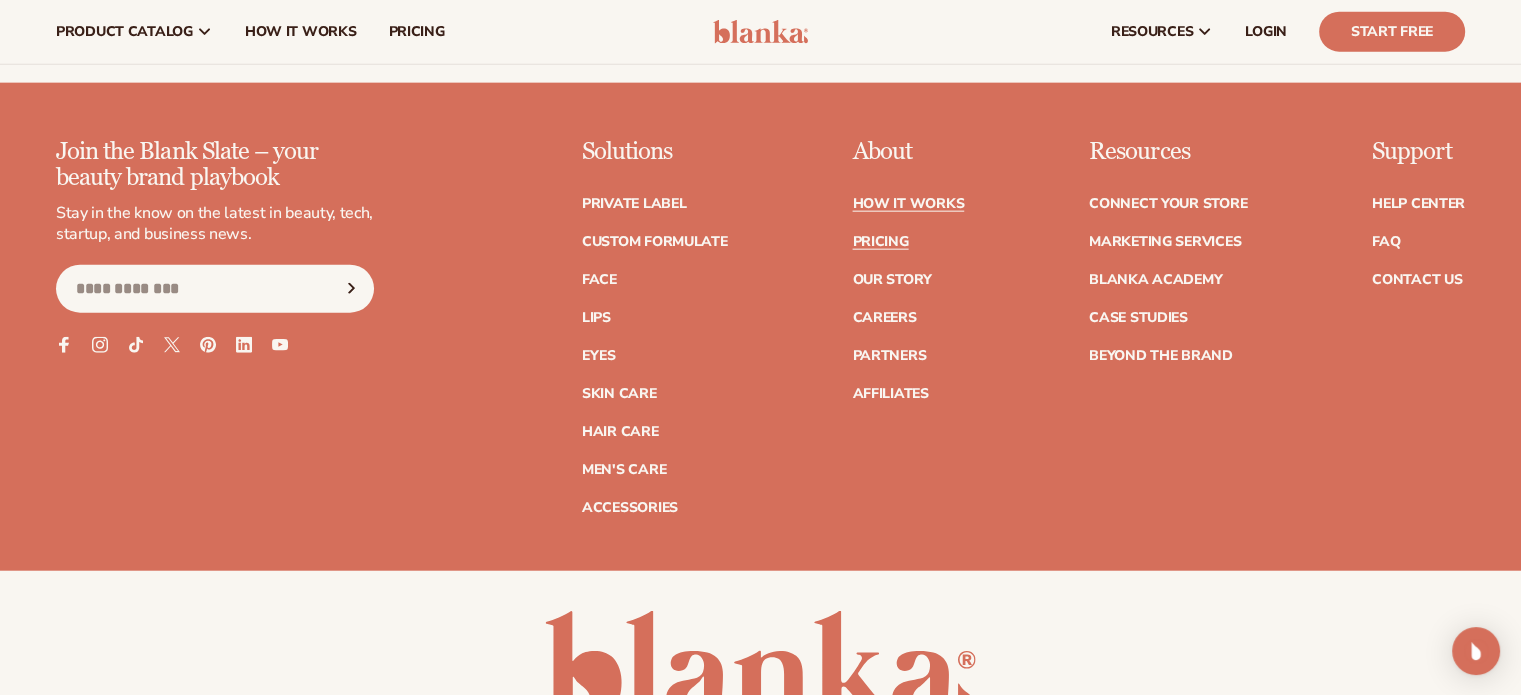 click on "How It Works" at bounding box center [908, 204] 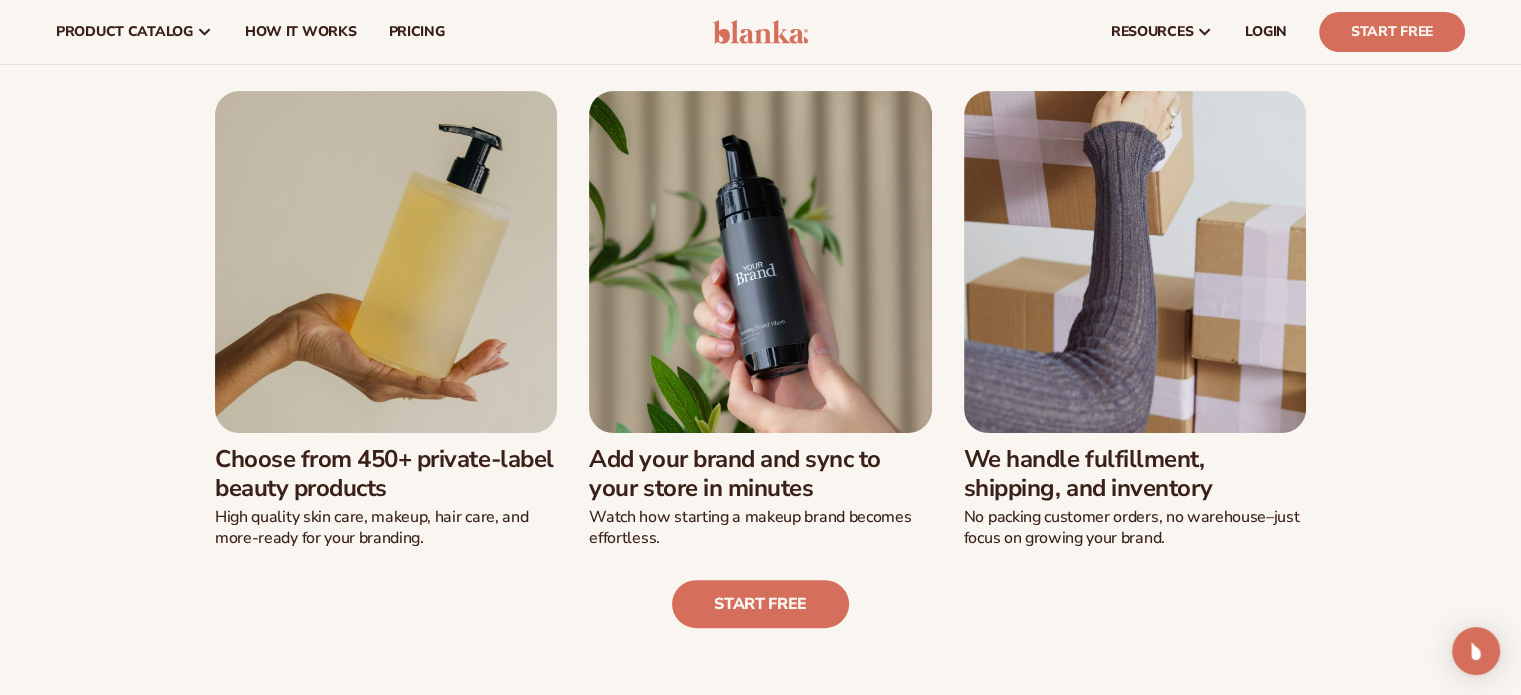 scroll, scrollTop: 400, scrollLeft: 0, axis: vertical 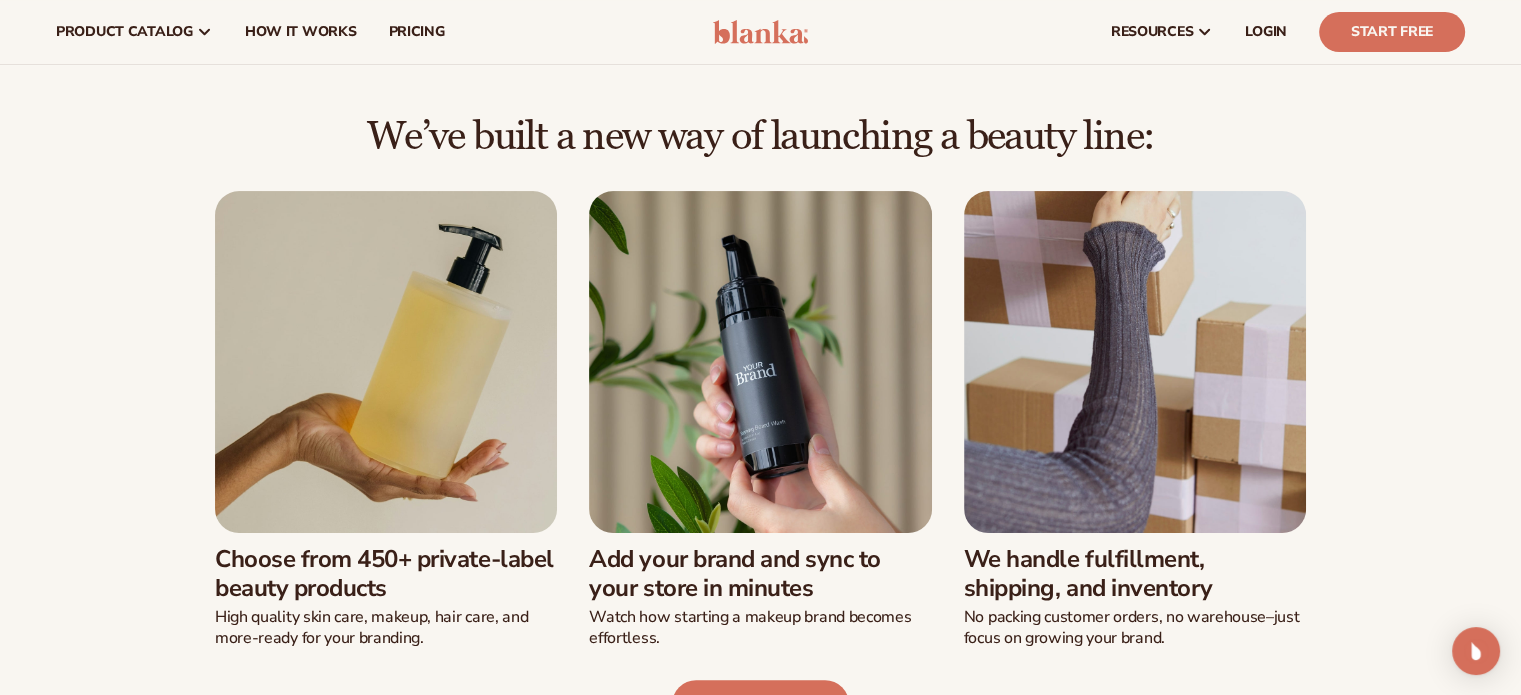 click on "Choose from 450+ private-label beauty products
High quality skin care, makeup, hair care, and more-ready for your branding." at bounding box center [760, 420] 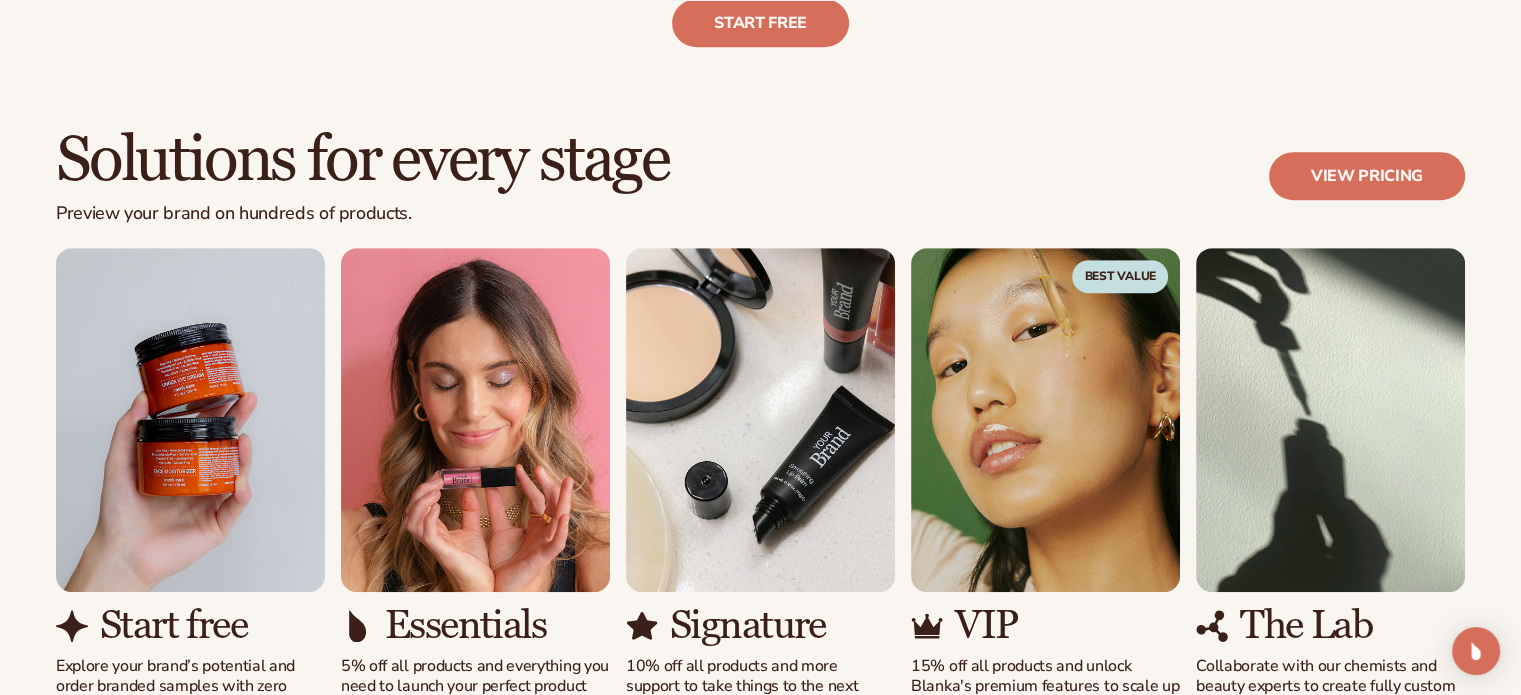 scroll, scrollTop: 1200, scrollLeft: 0, axis: vertical 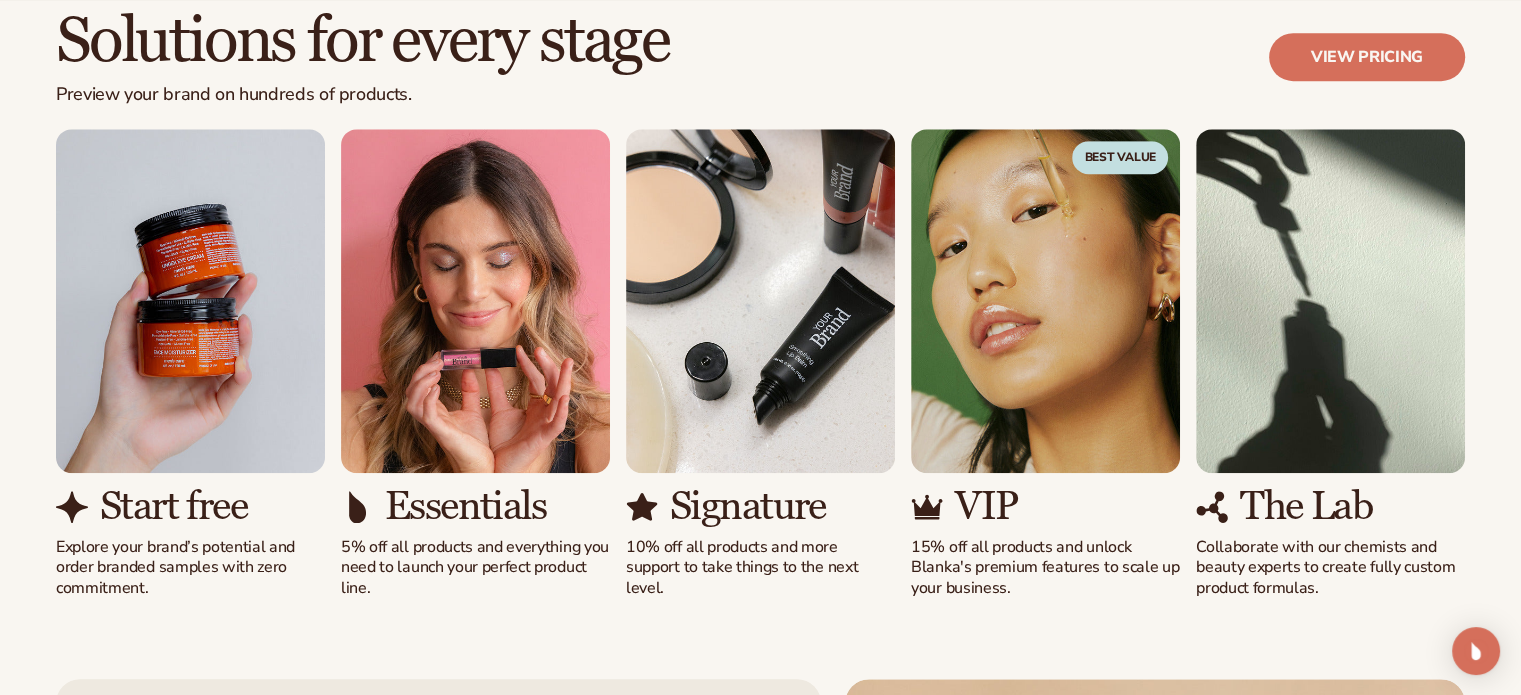 click on "Solutions for every stage
Preview your brand on hundreds of products.
View pricing
Start free
Explore your brand’s potential and order branded samples with zero commitment.
Essentials
VIP" at bounding box center [760, 303] 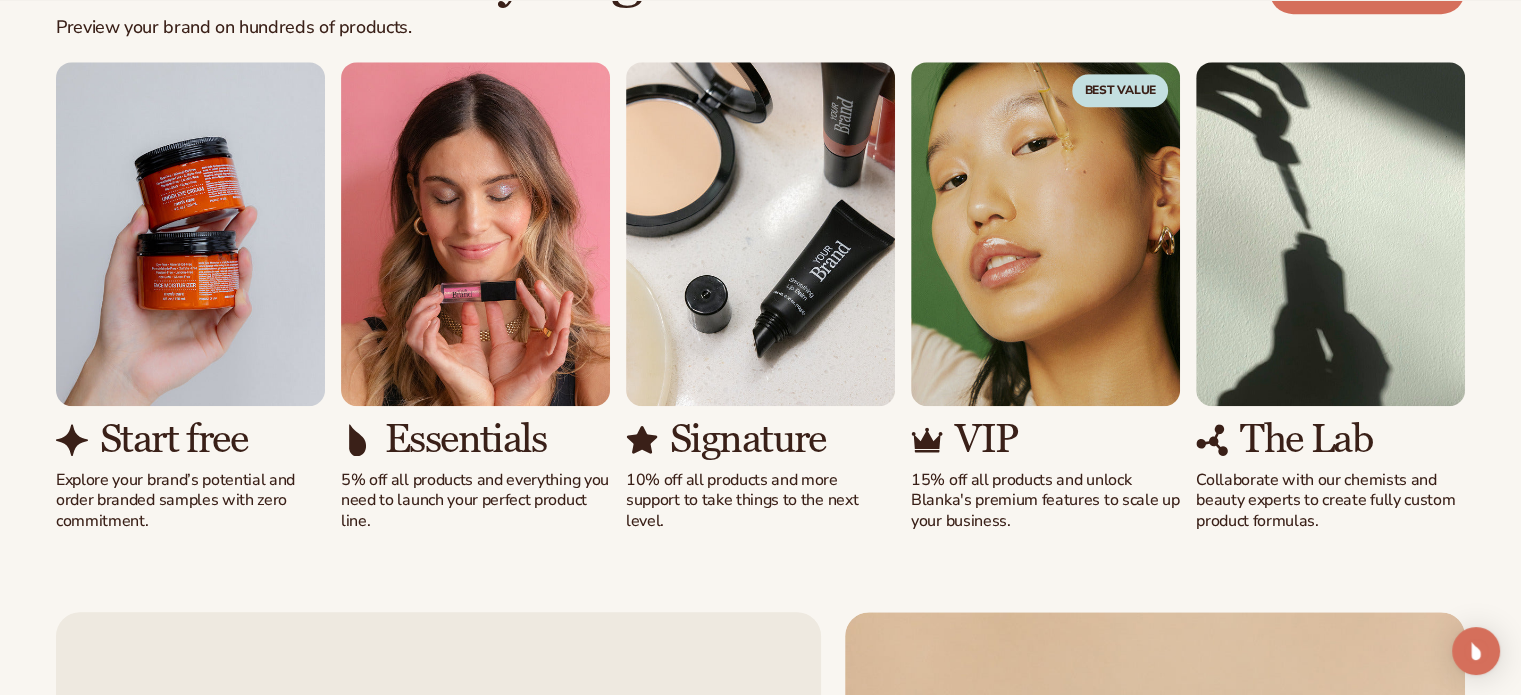 scroll, scrollTop: 1300, scrollLeft: 0, axis: vertical 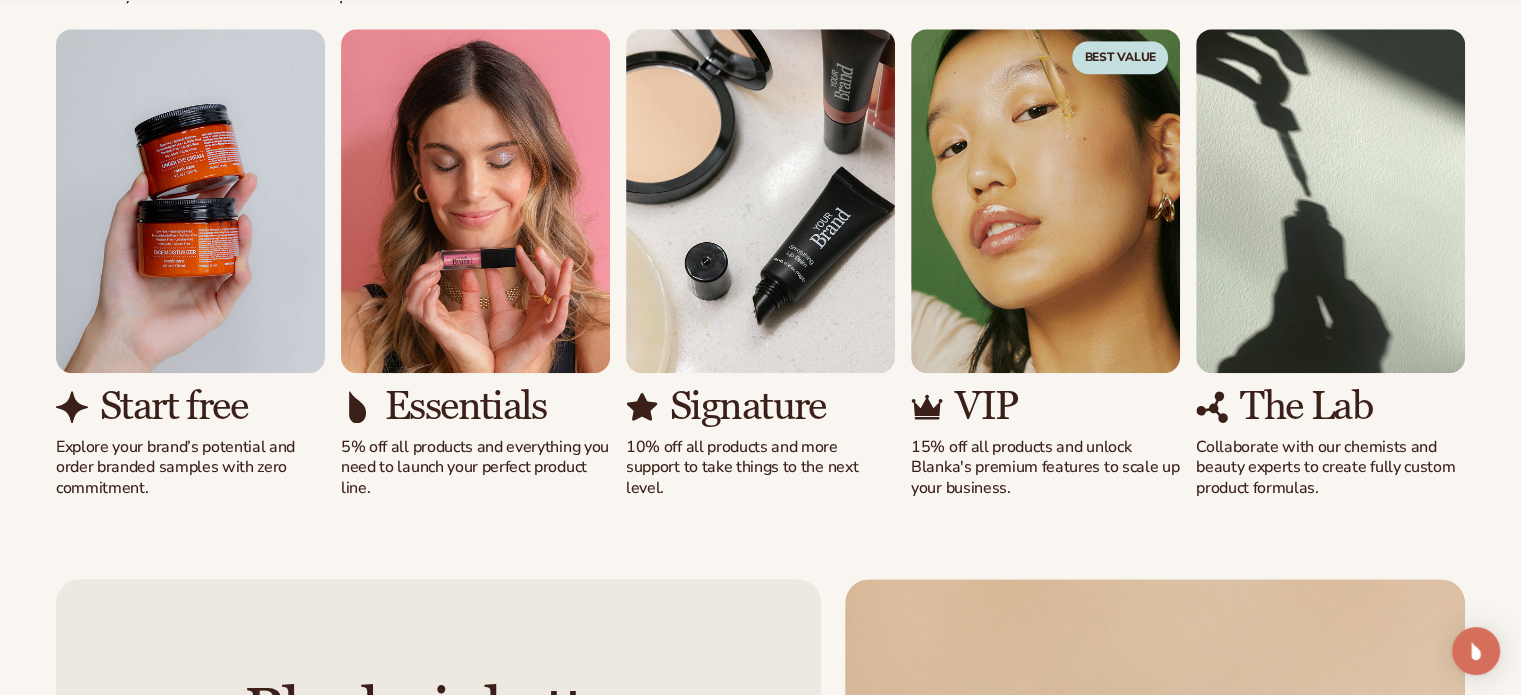 click on "Solutions for every stage
Preview your brand on hundreds of products.
View pricing
Start free
Explore your brand’s potential and order branded samples with zero commitment.
Essentials
VIP" at bounding box center (760, 203) 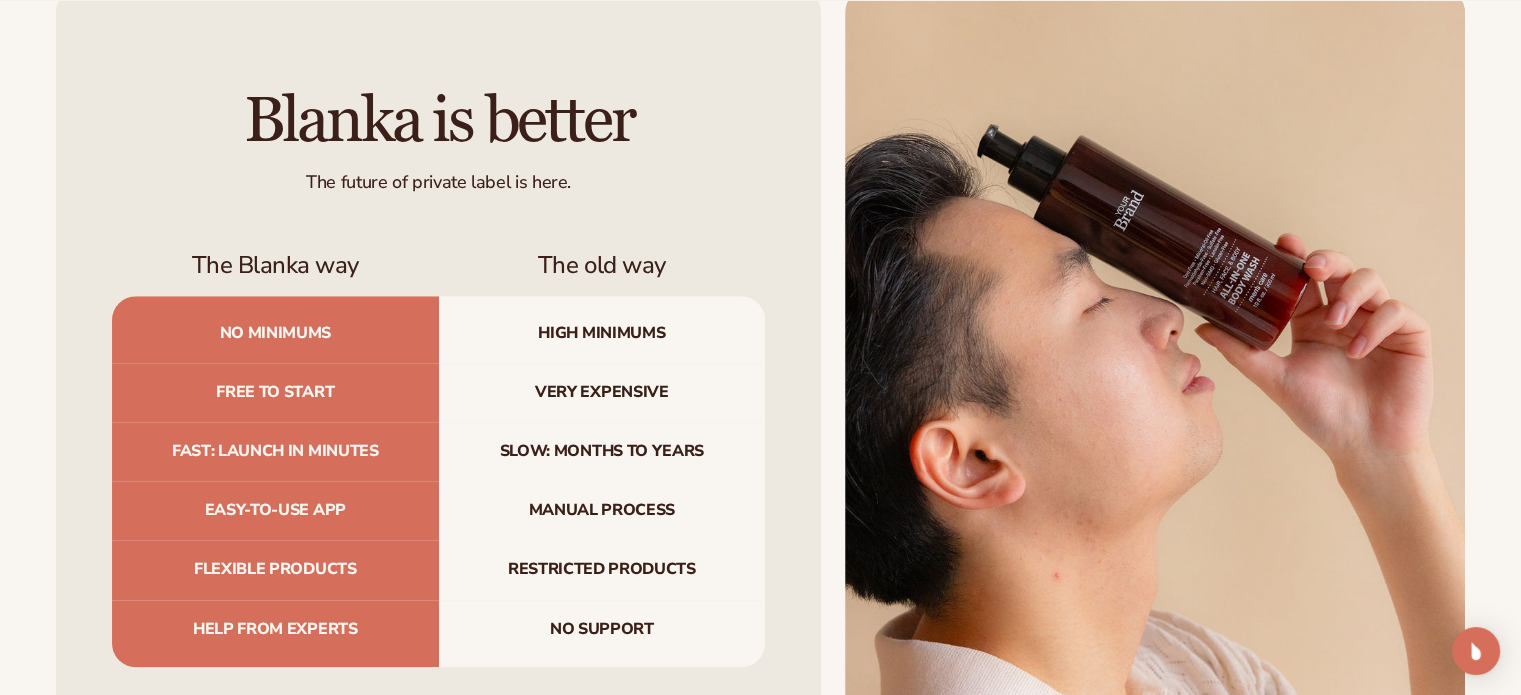 scroll, scrollTop: 1900, scrollLeft: 0, axis: vertical 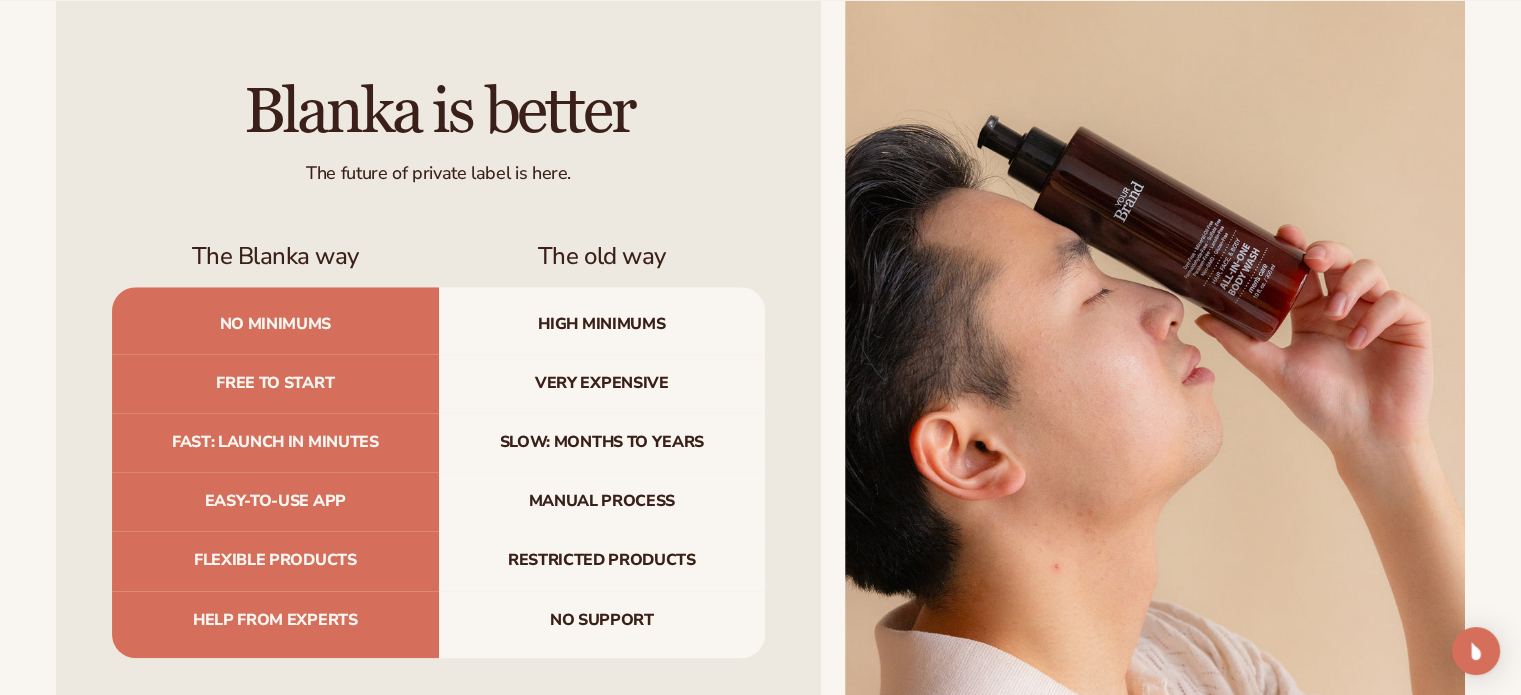click on "Blanka is better
The future of private label is here.
The Blanka way
The old way
No minimums
High minimums
Free to start
Very expensive
Fast: launch in minutes" at bounding box center [760, 368] 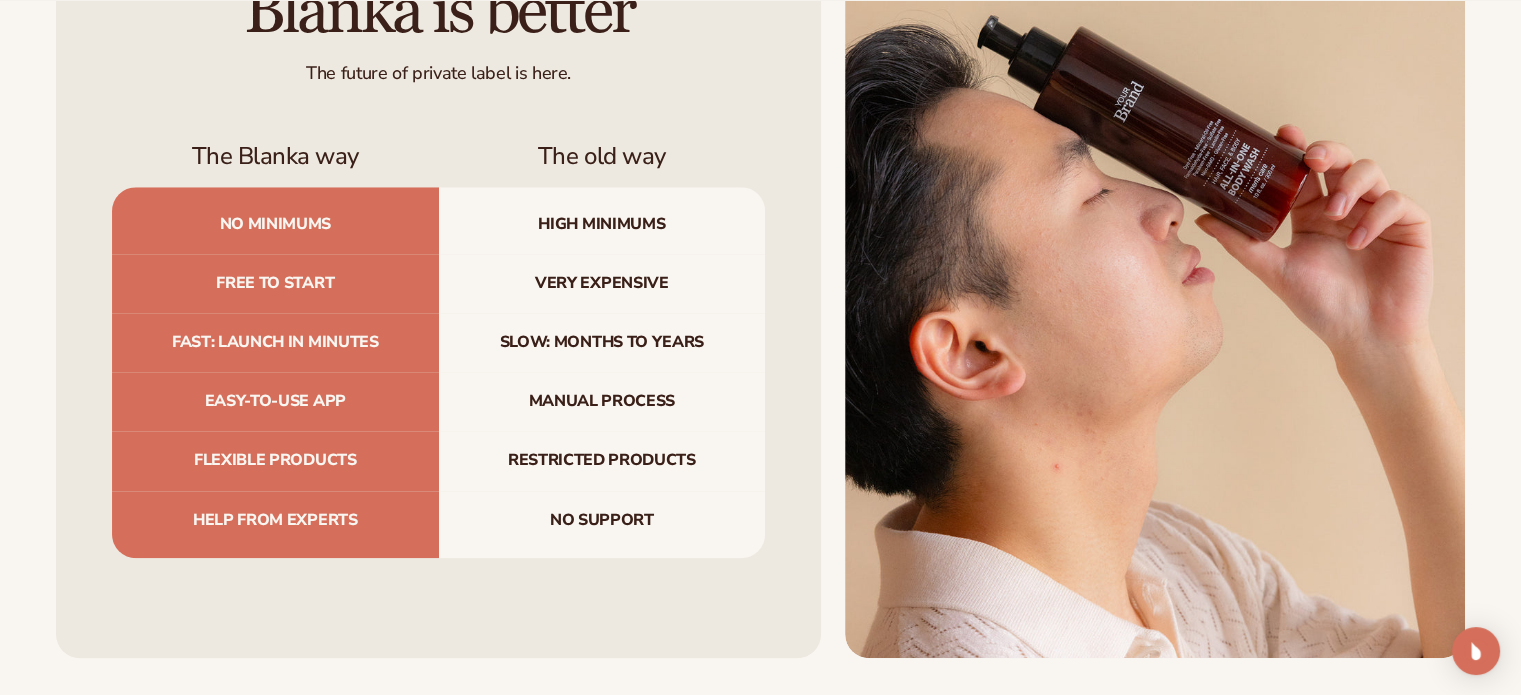 scroll, scrollTop: 2100, scrollLeft: 0, axis: vertical 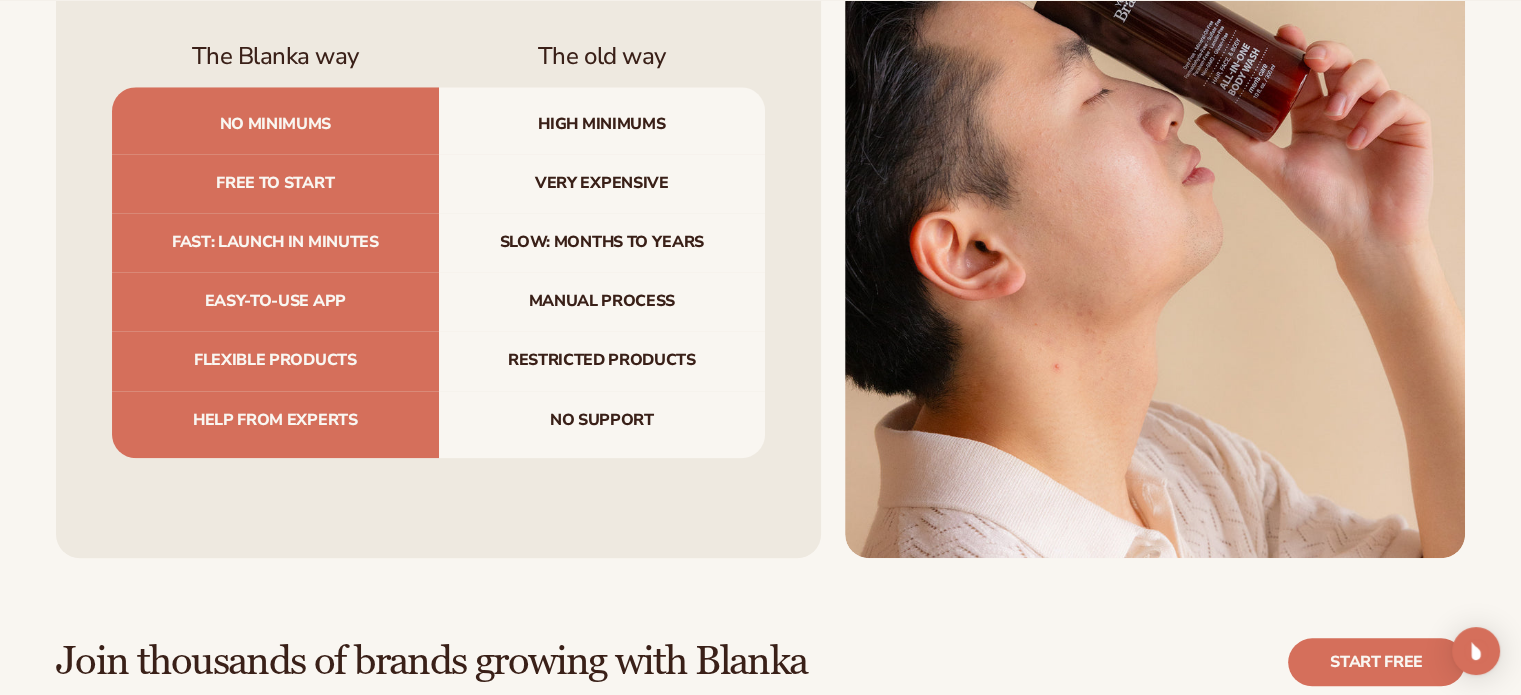 click on "Blanka is better
The future of private label is here.
The Blanka way
The old way
No minimums
High minimums
Free to start
Very expensive
Fast: launch in minutes" at bounding box center [760, 168] 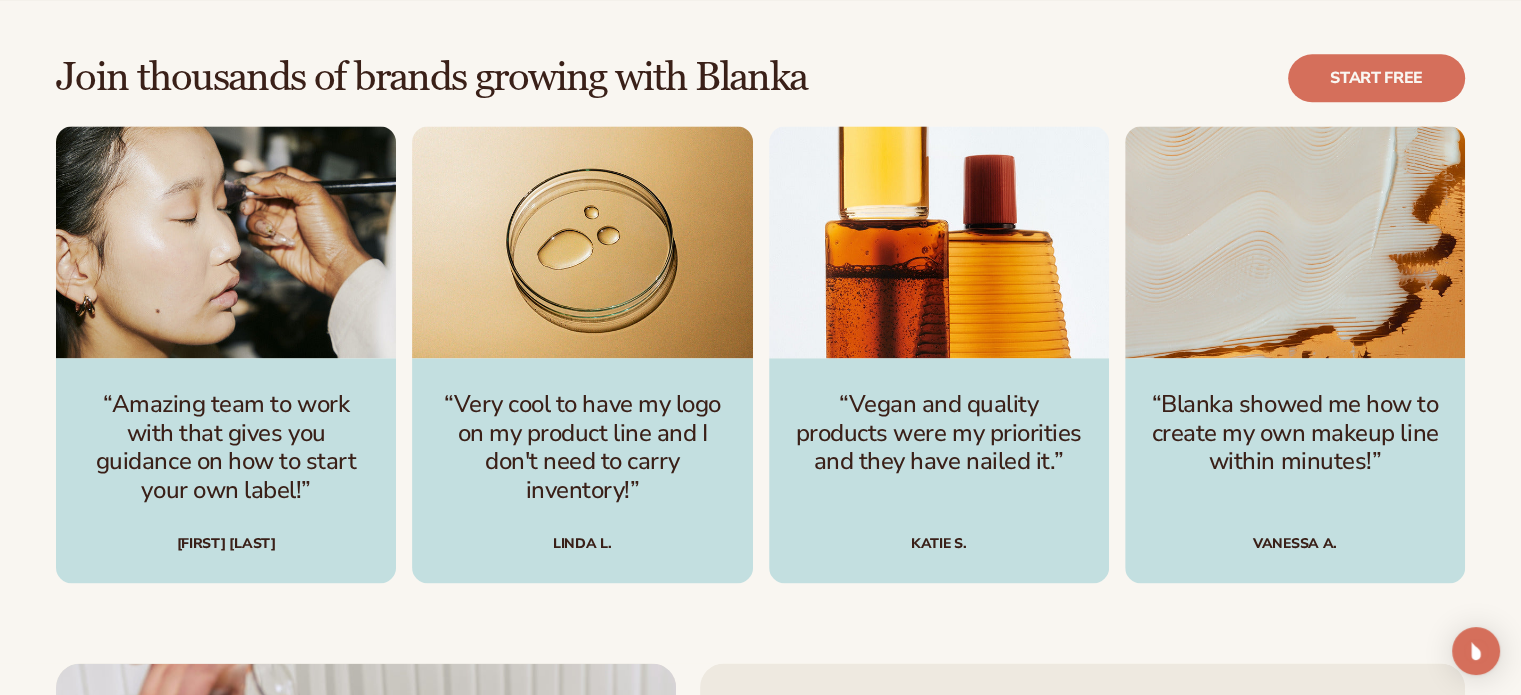 scroll, scrollTop: 2700, scrollLeft: 0, axis: vertical 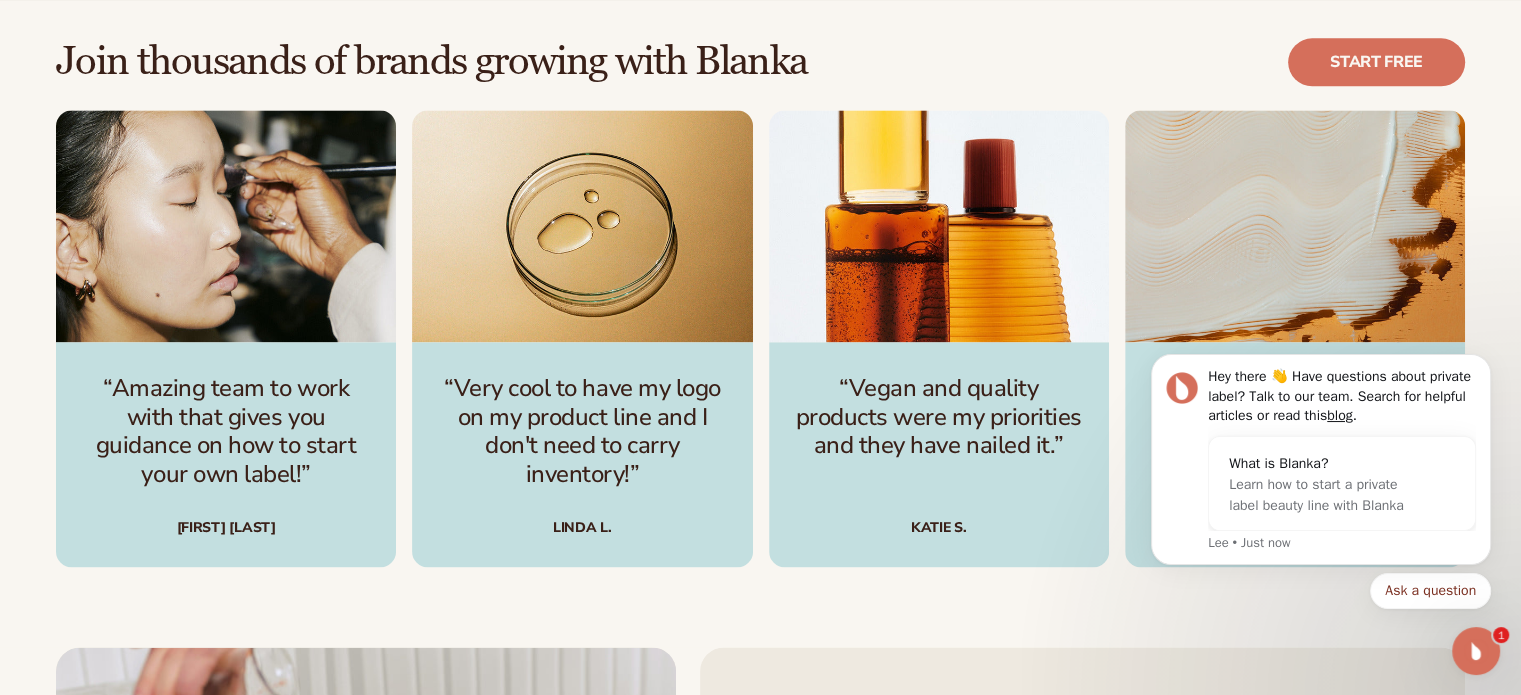 click on "Amazing team to work with that gives you guidance on how to start your own label!”
[NAME] [NAME]" at bounding box center [760, 302] 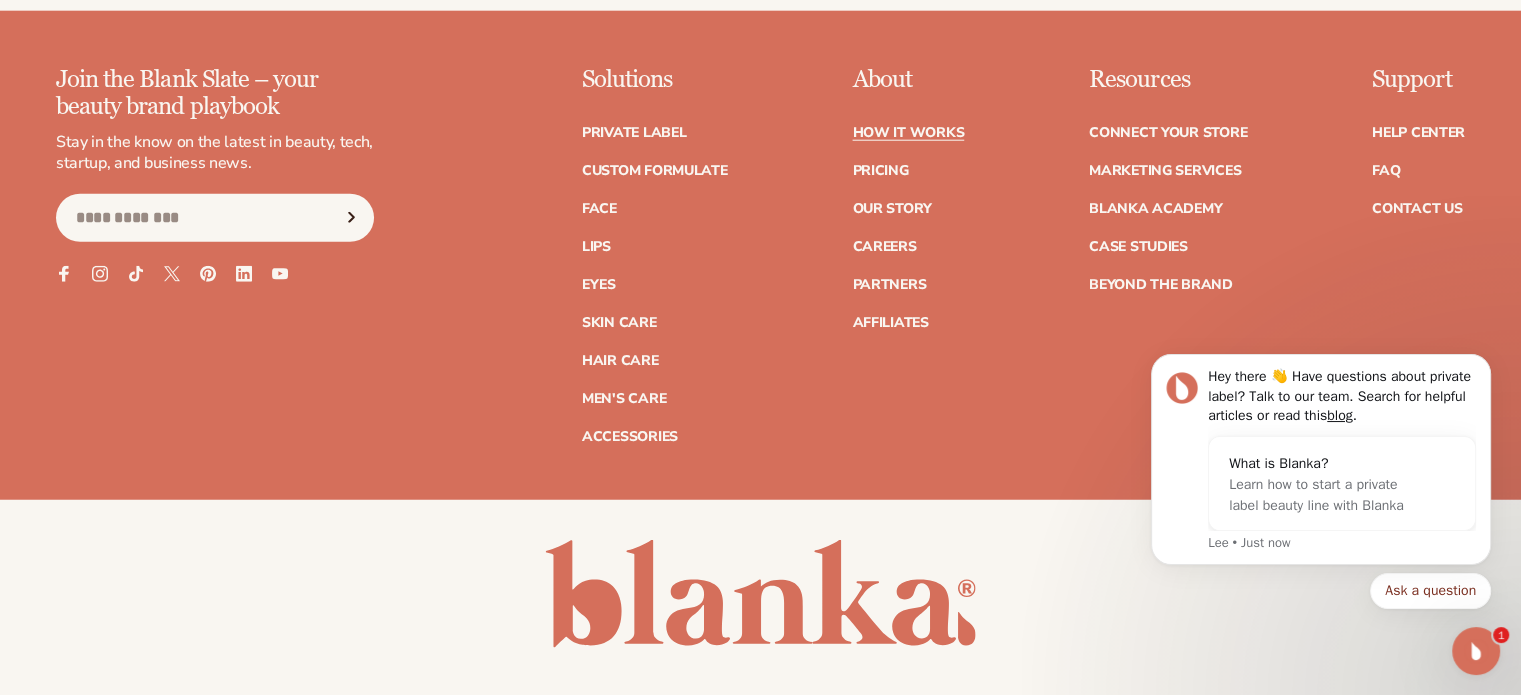 scroll, scrollTop: 5196, scrollLeft: 0, axis: vertical 